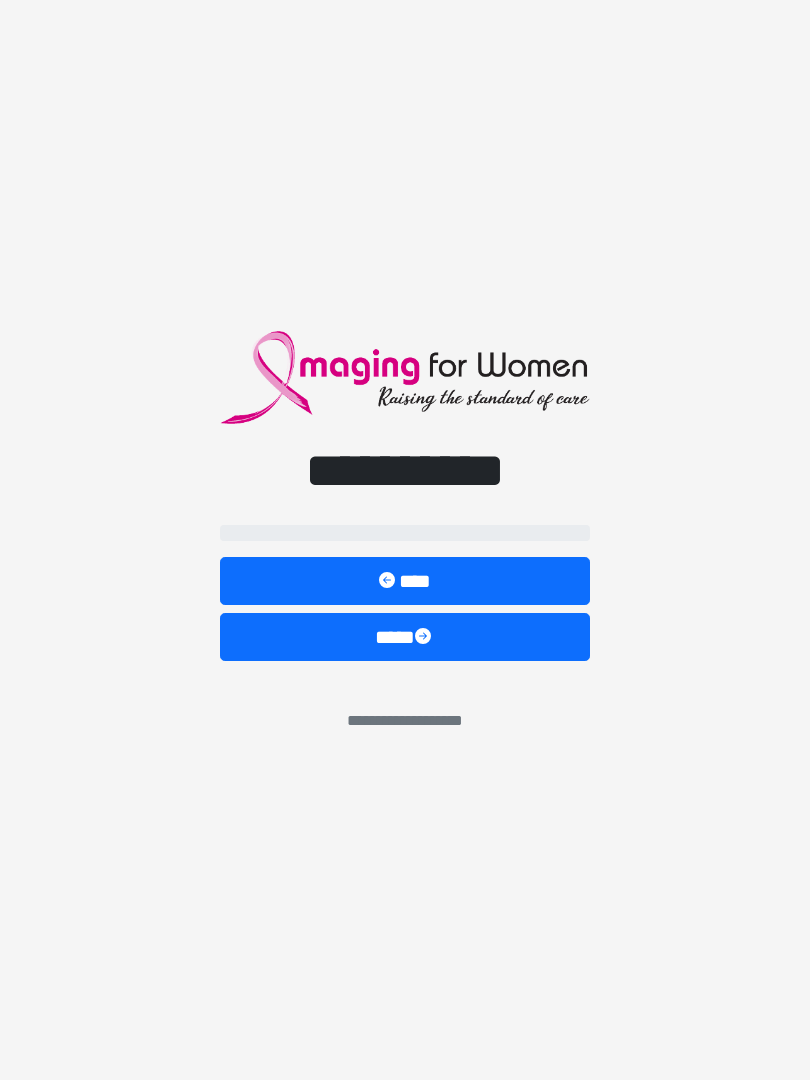 scroll, scrollTop: 0, scrollLeft: 0, axis: both 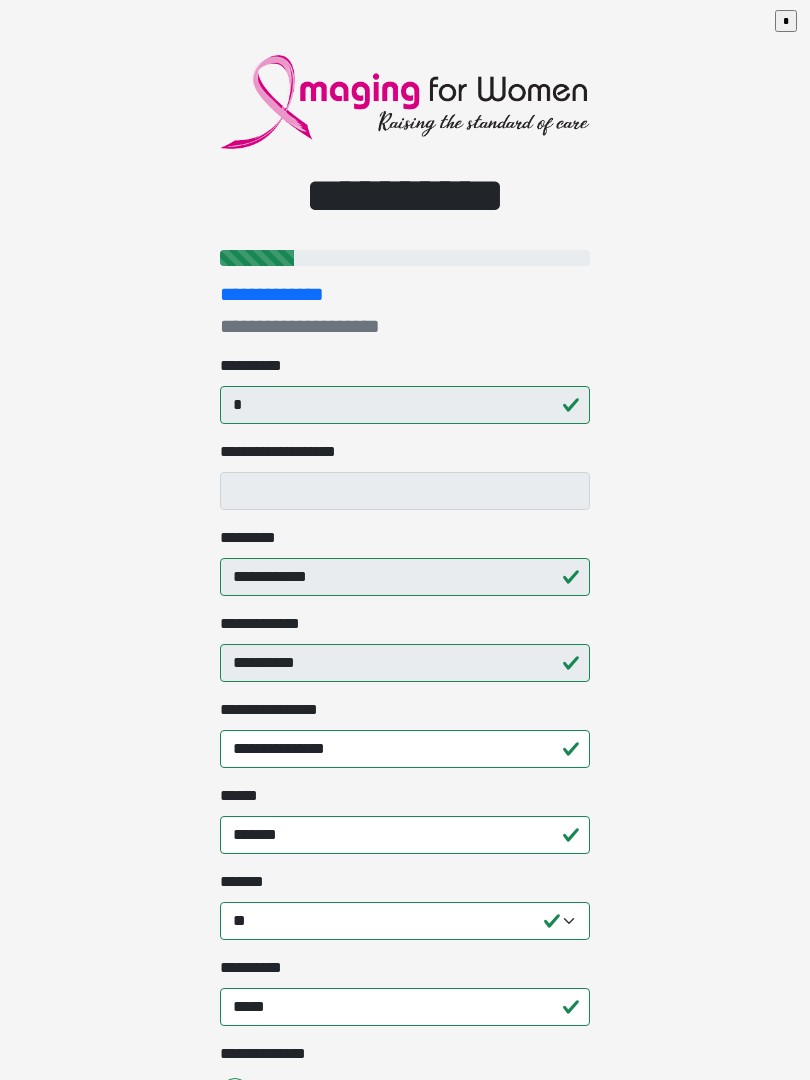 click on "*" at bounding box center [405, 405] 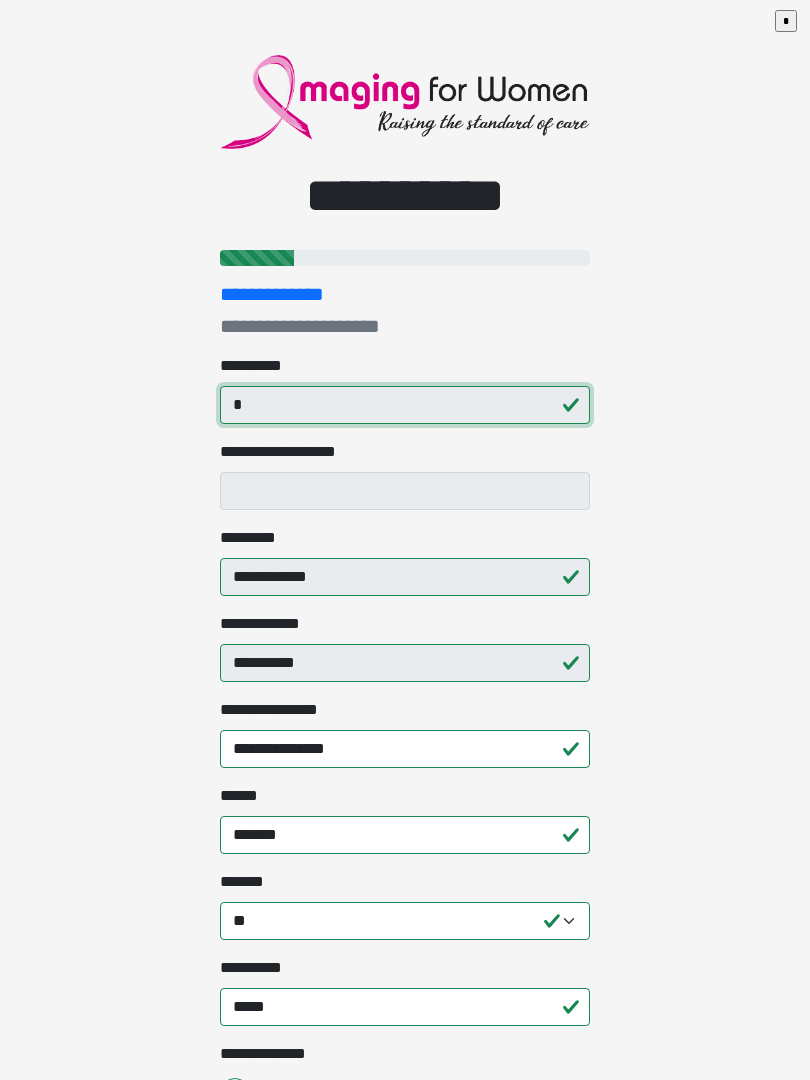 click on "*" at bounding box center (405, 405) 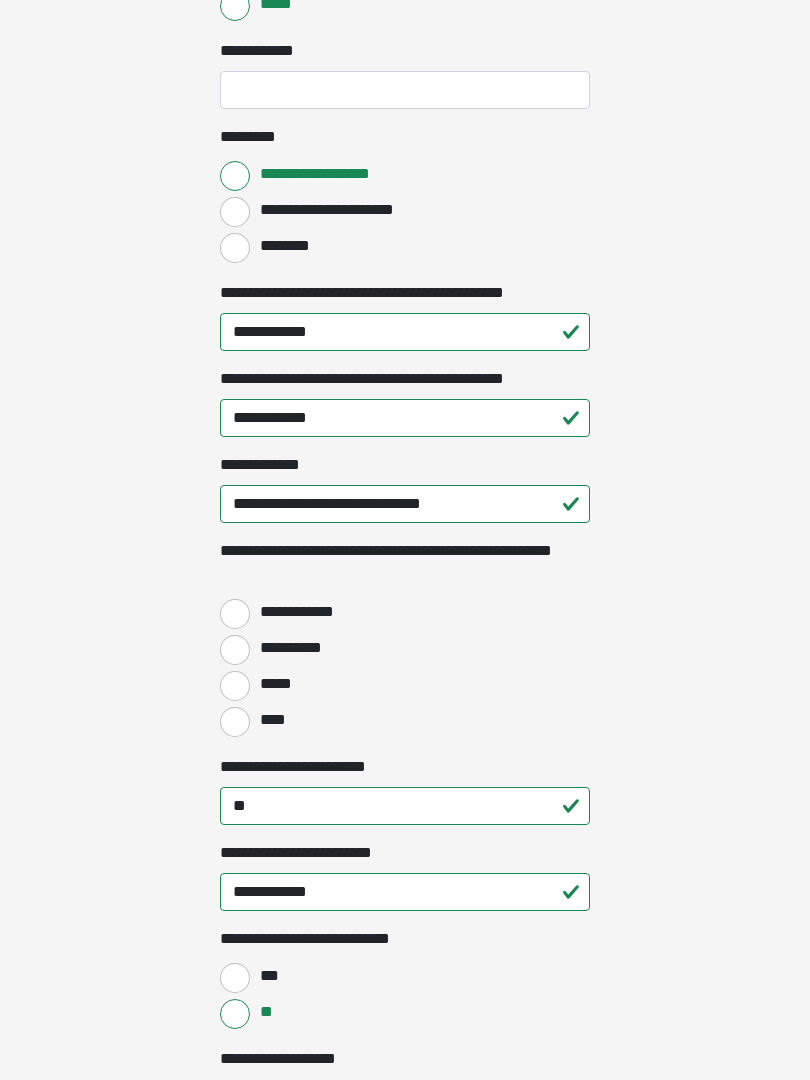 scroll, scrollTop: 2323, scrollLeft: 0, axis: vertical 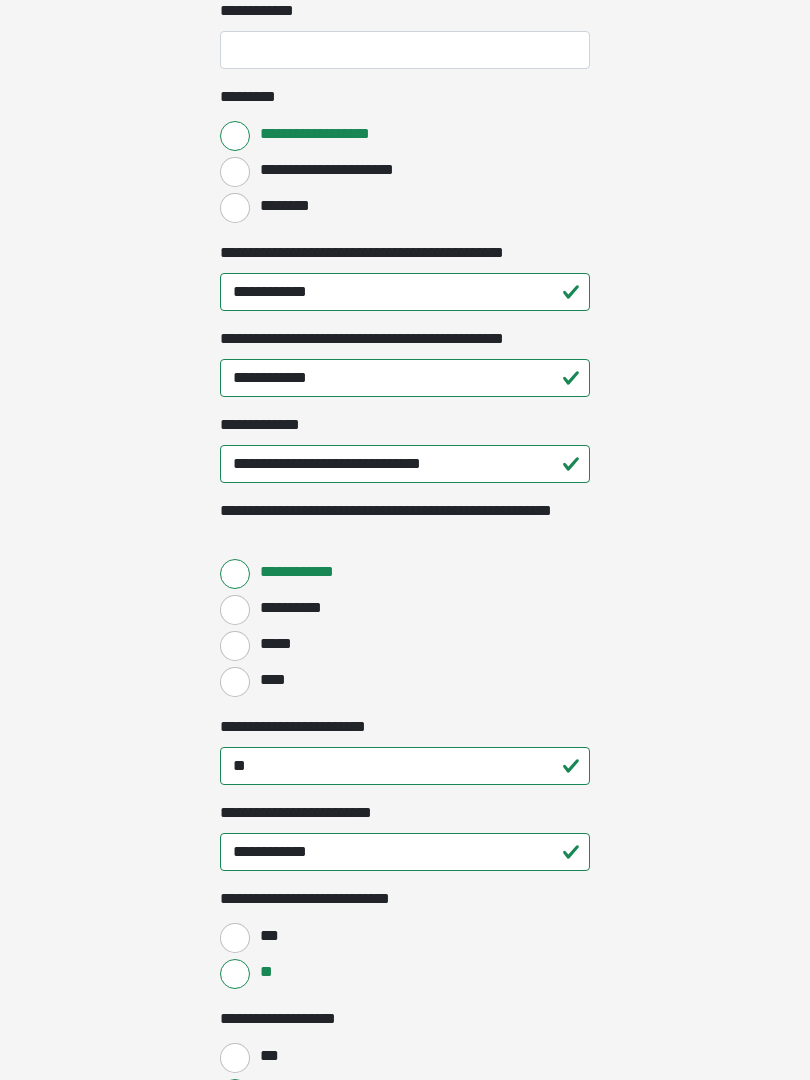click on "****" at bounding box center (235, 682) 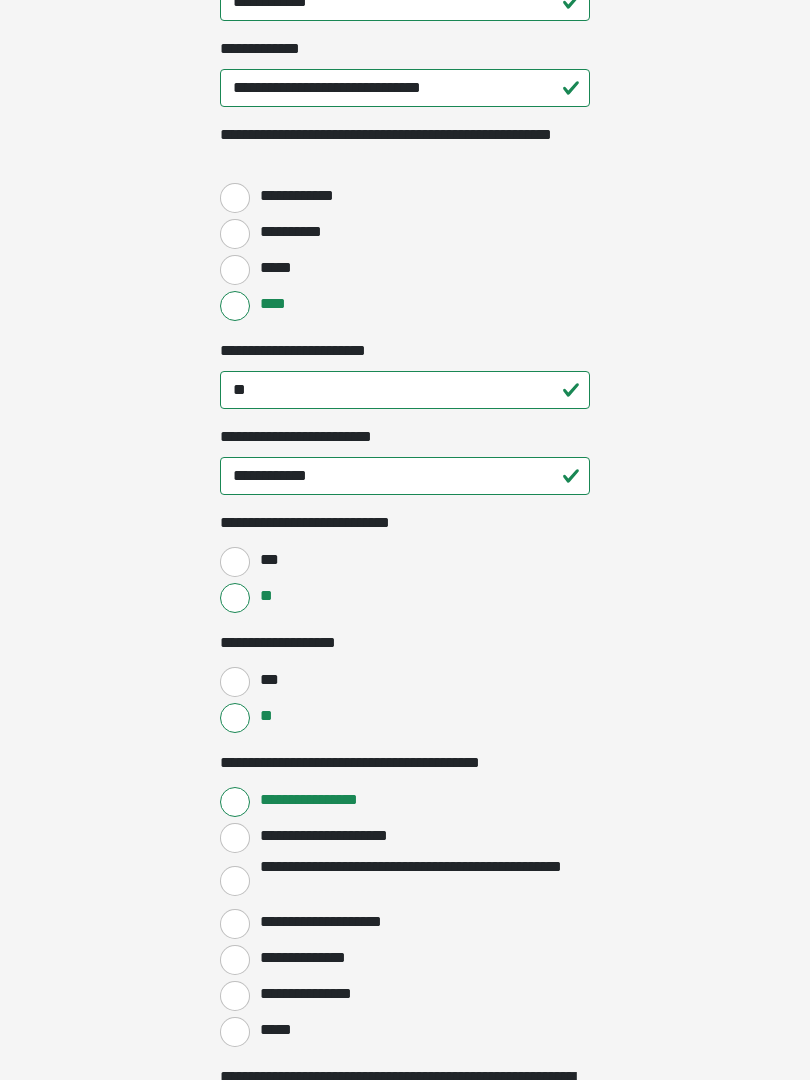 scroll, scrollTop: 2758, scrollLeft: 0, axis: vertical 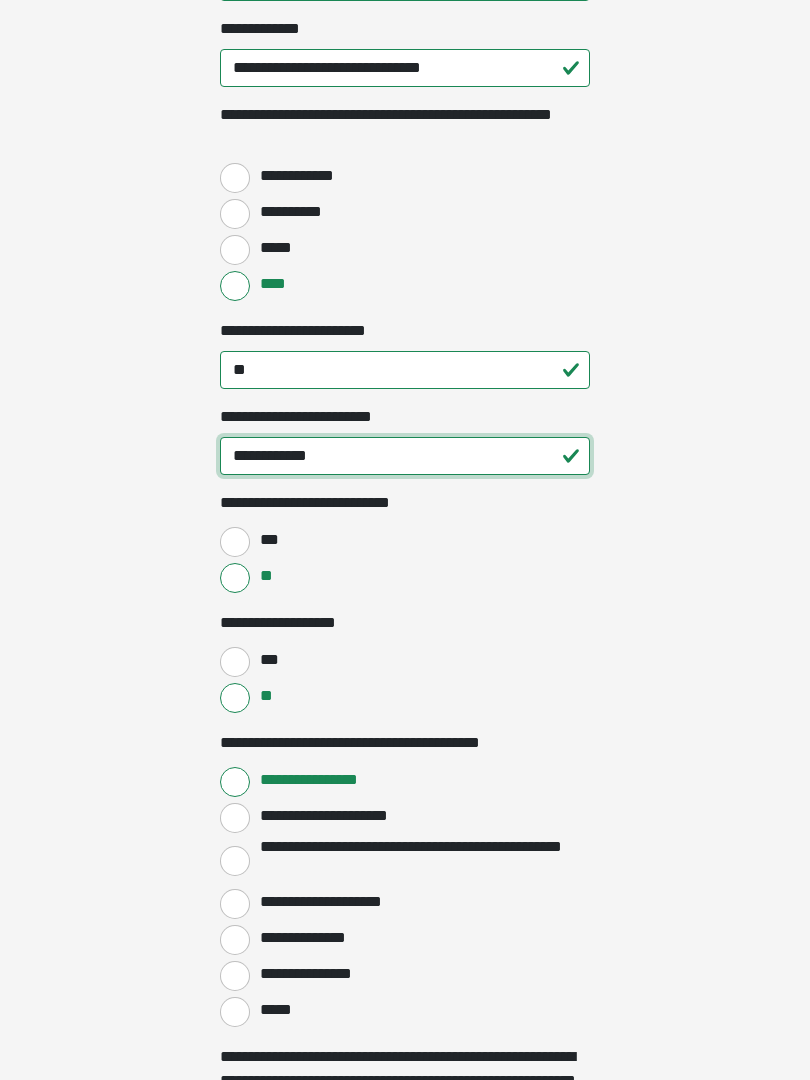 click on "**********" at bounding box center (405, 457) 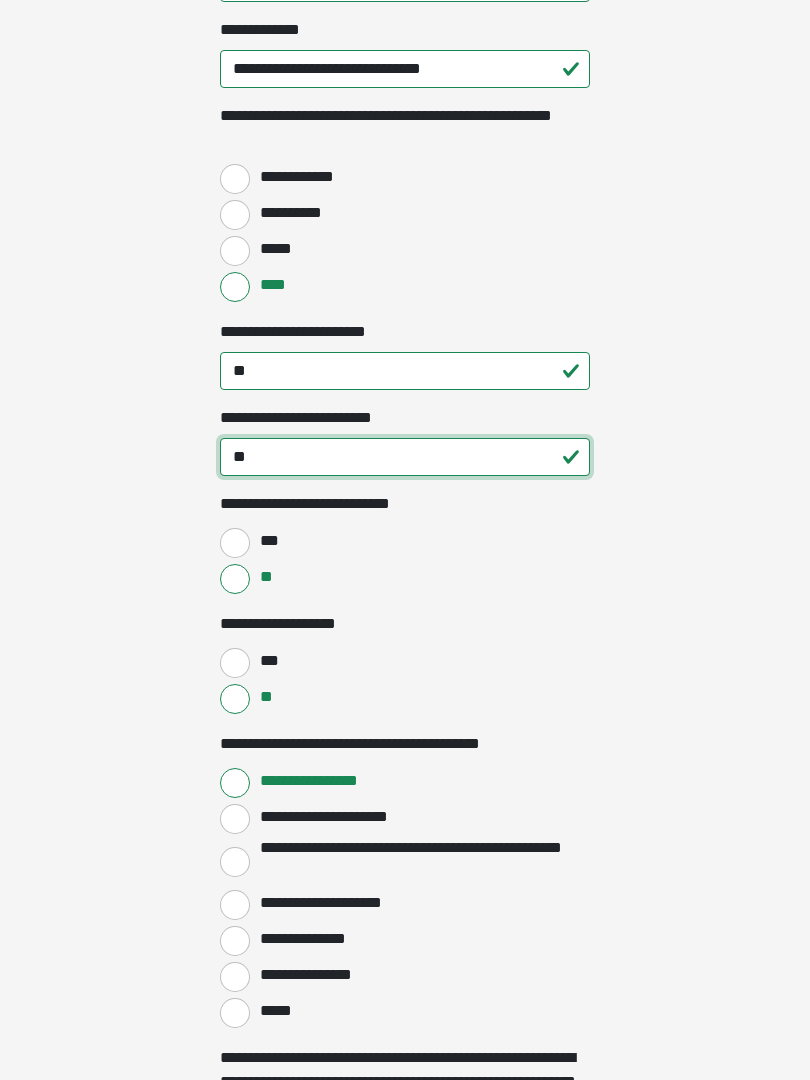 type on "*" 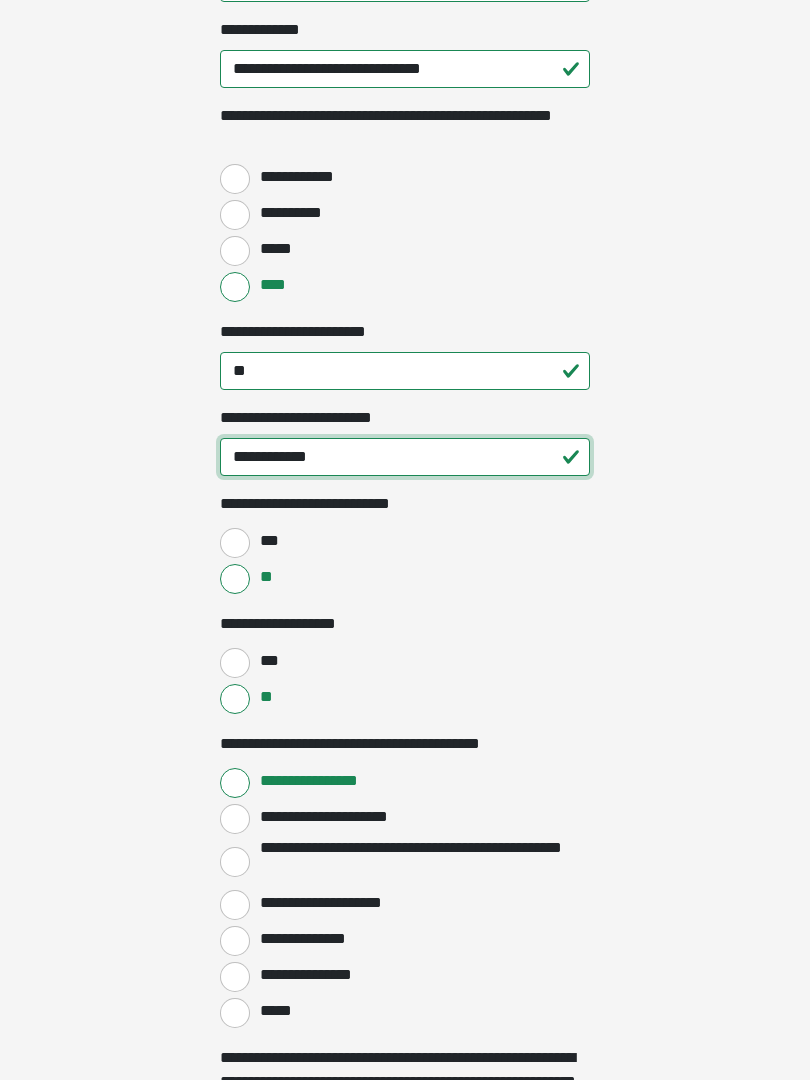type on "**********" 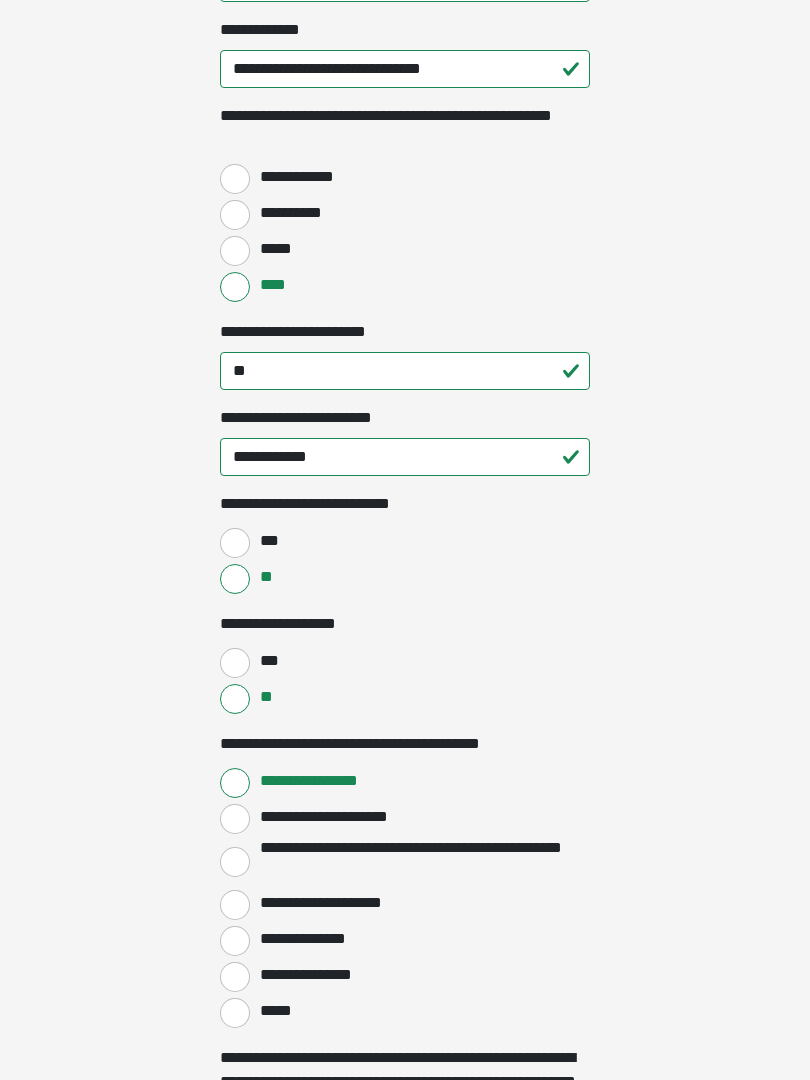 click on "**" at bounding box center [405, 371] 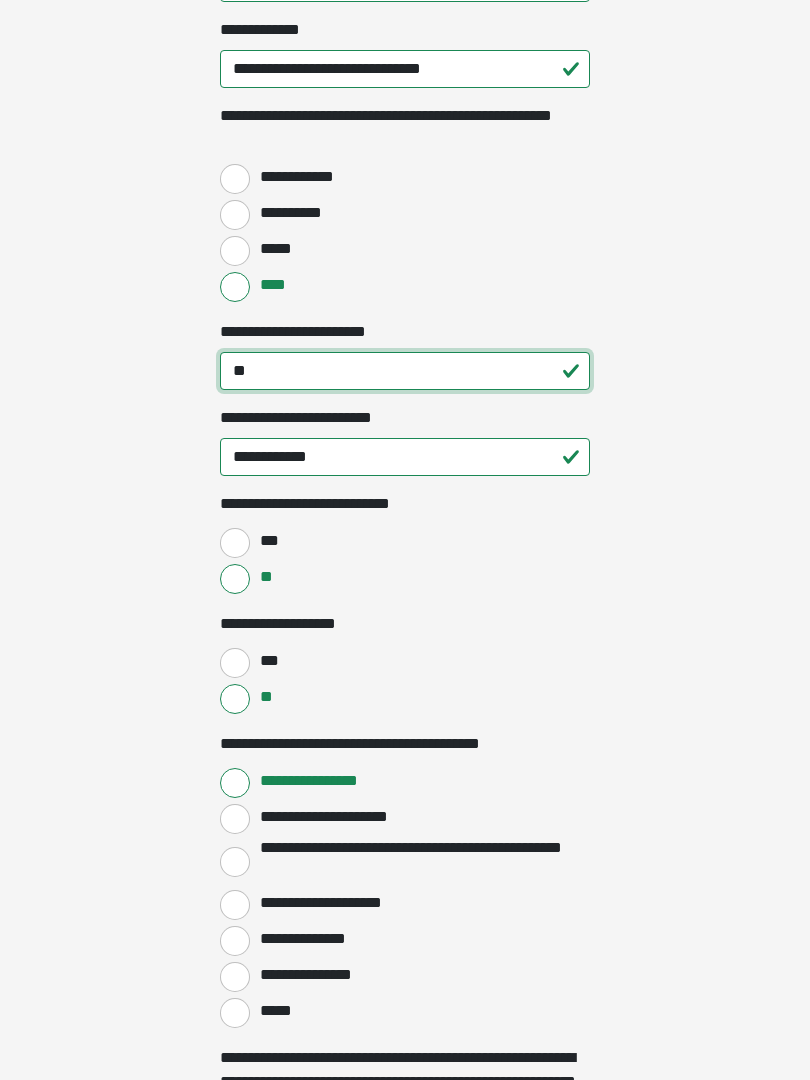 type on "*" 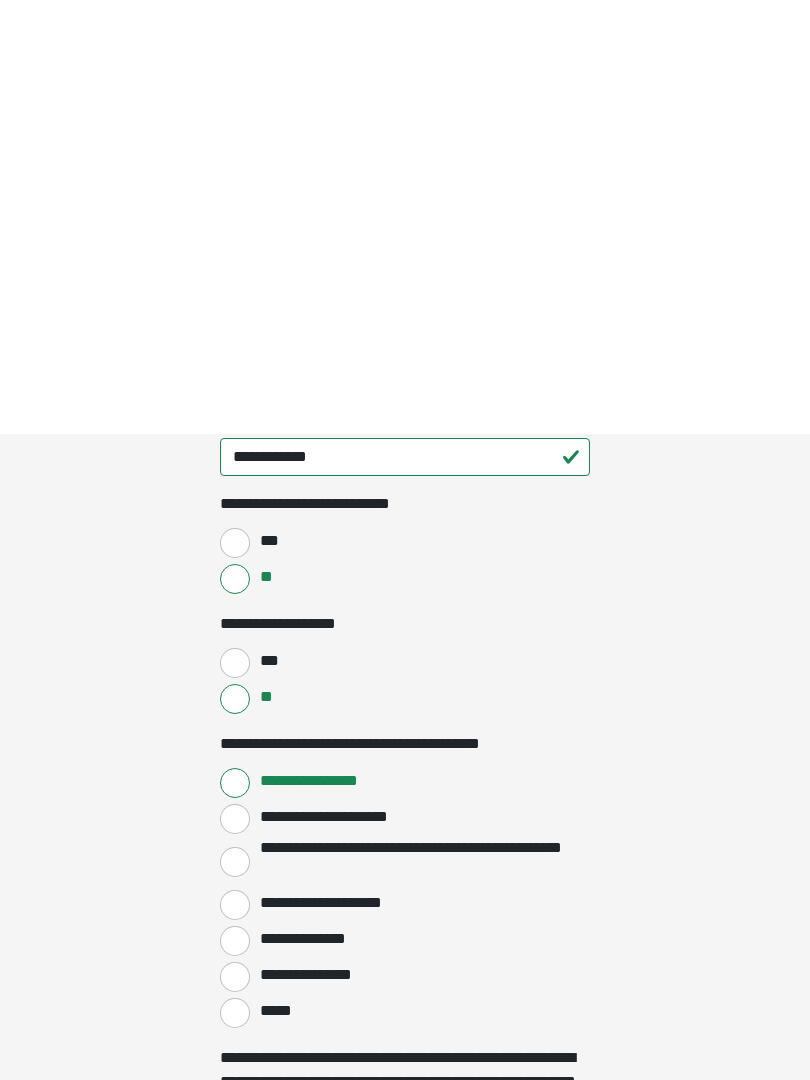 scroll, scrollTop: 3193, scrollLeft: 0, axis: vertical 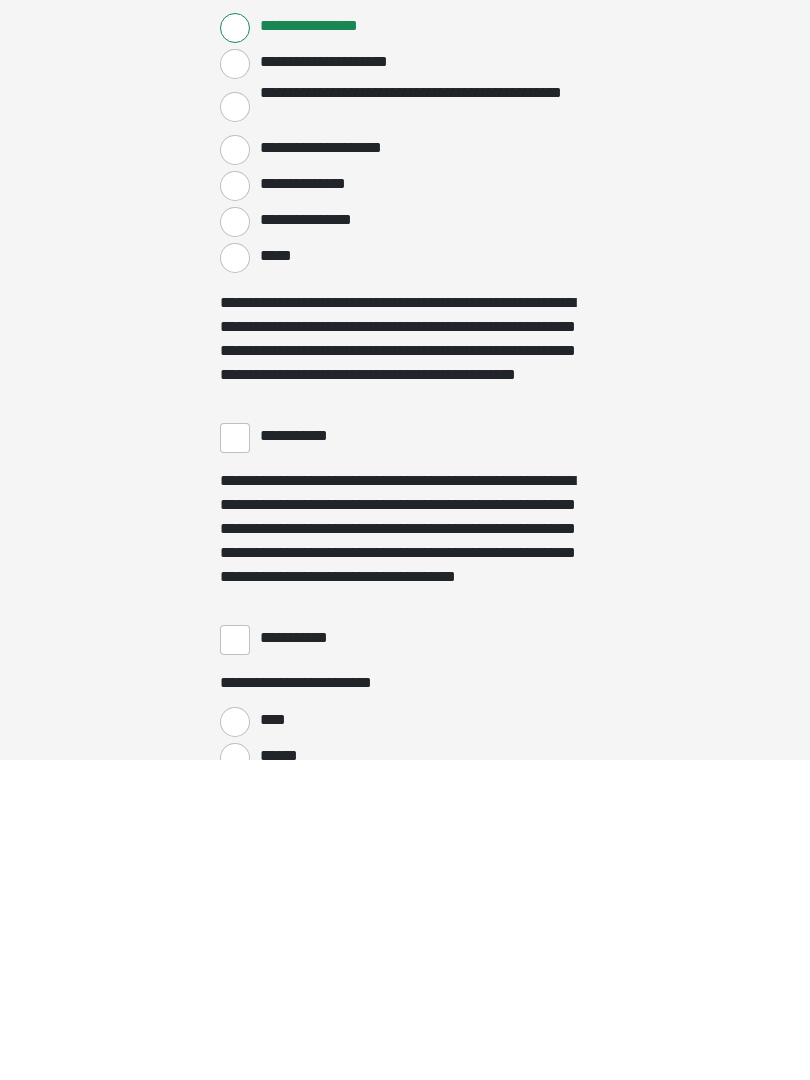 type on "*********" 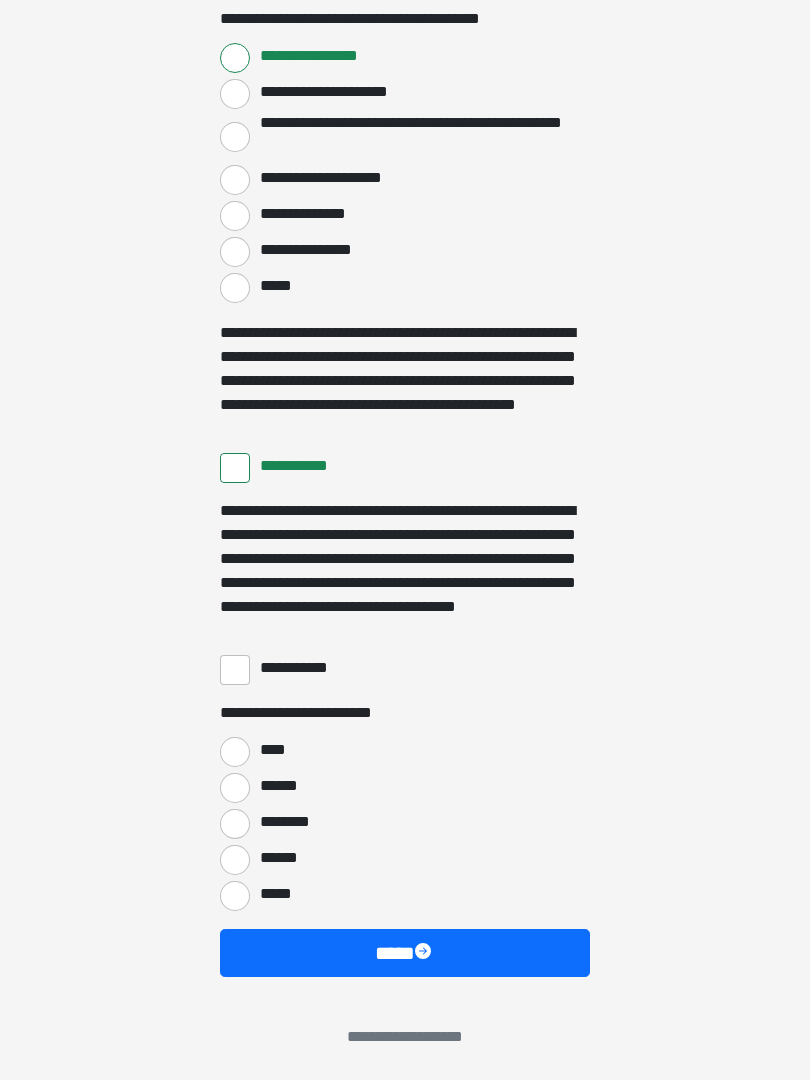 click on "**********" at bounding box center [235, 670] 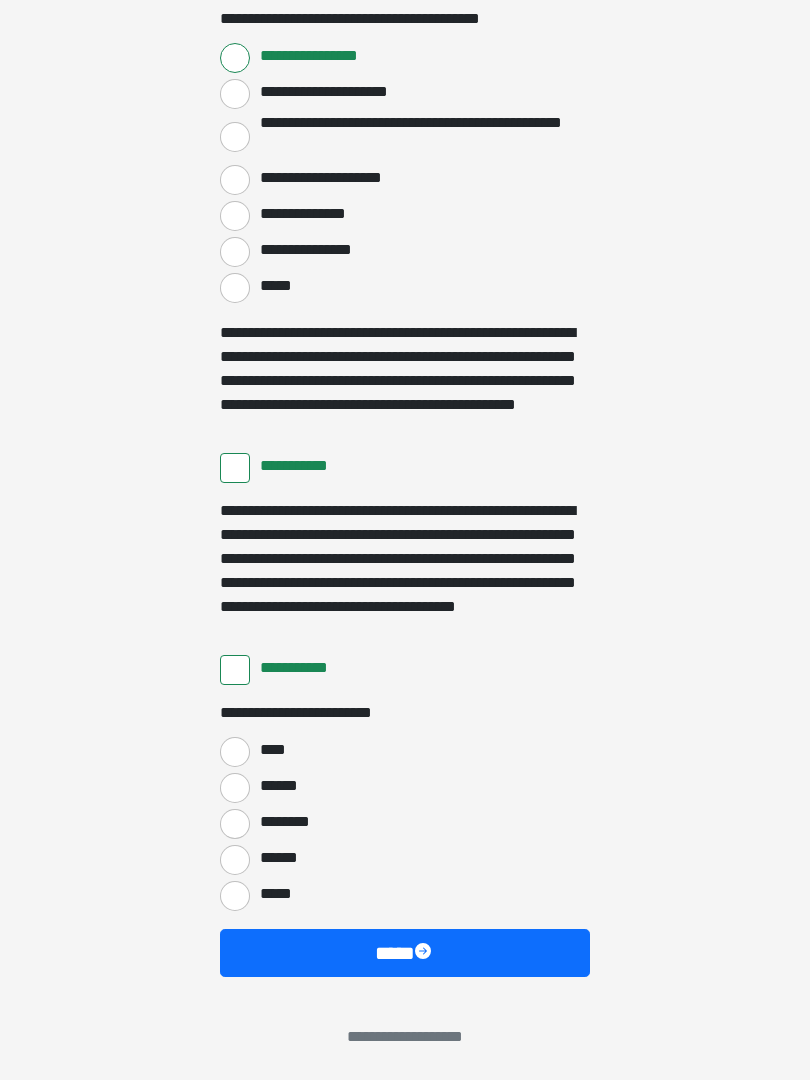 click on "****" at bounding box center [235, 752] 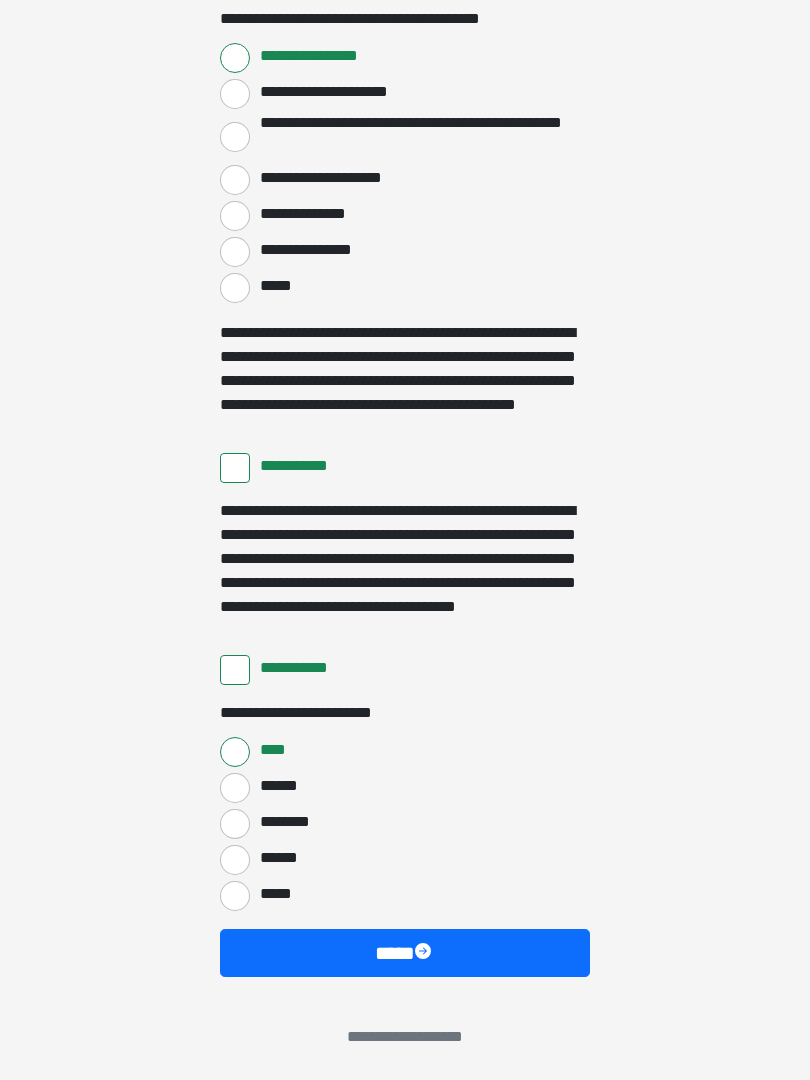 click on "****" at bounding box center [405, 953] 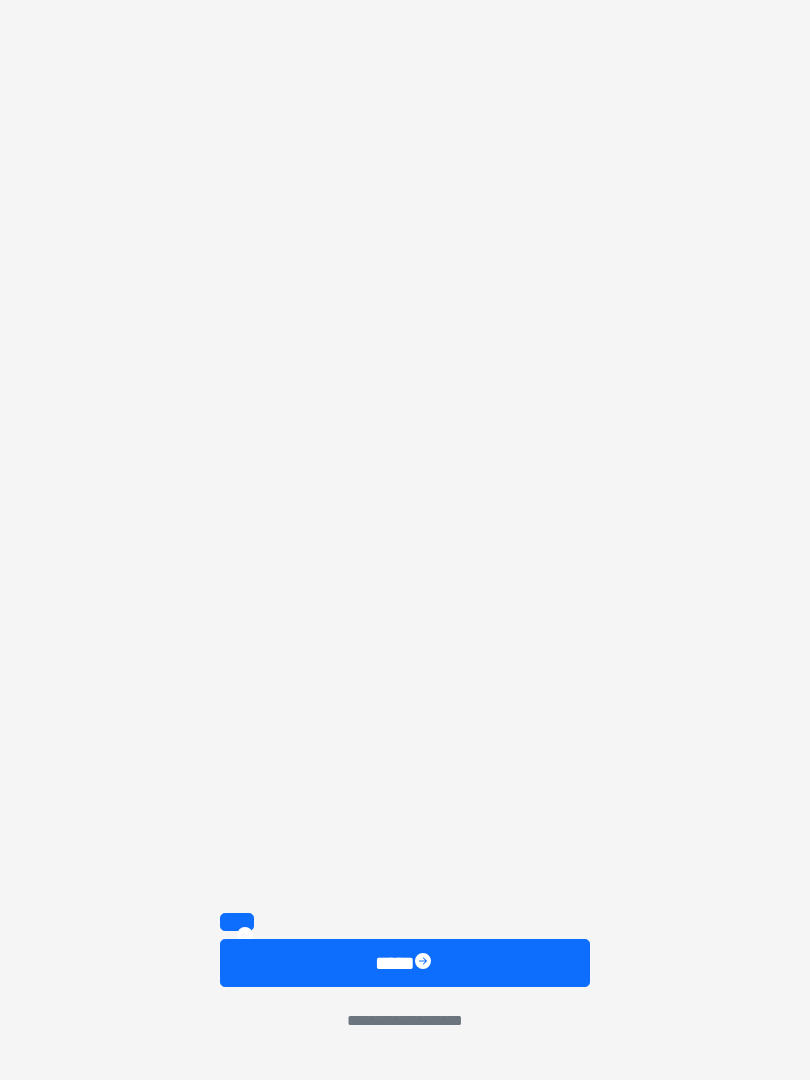 scroll, scrollTop: 2505, scrollLeft: 0, axis: vertical 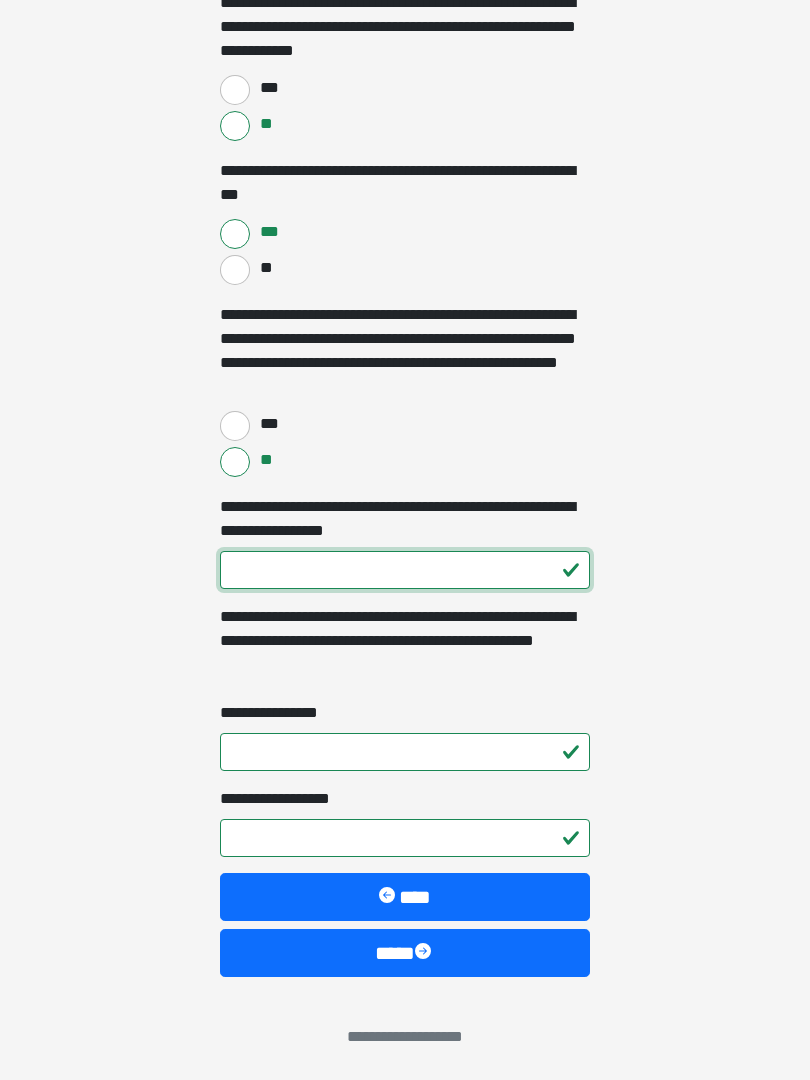 click on "**********" at bounding box center [405, 570] 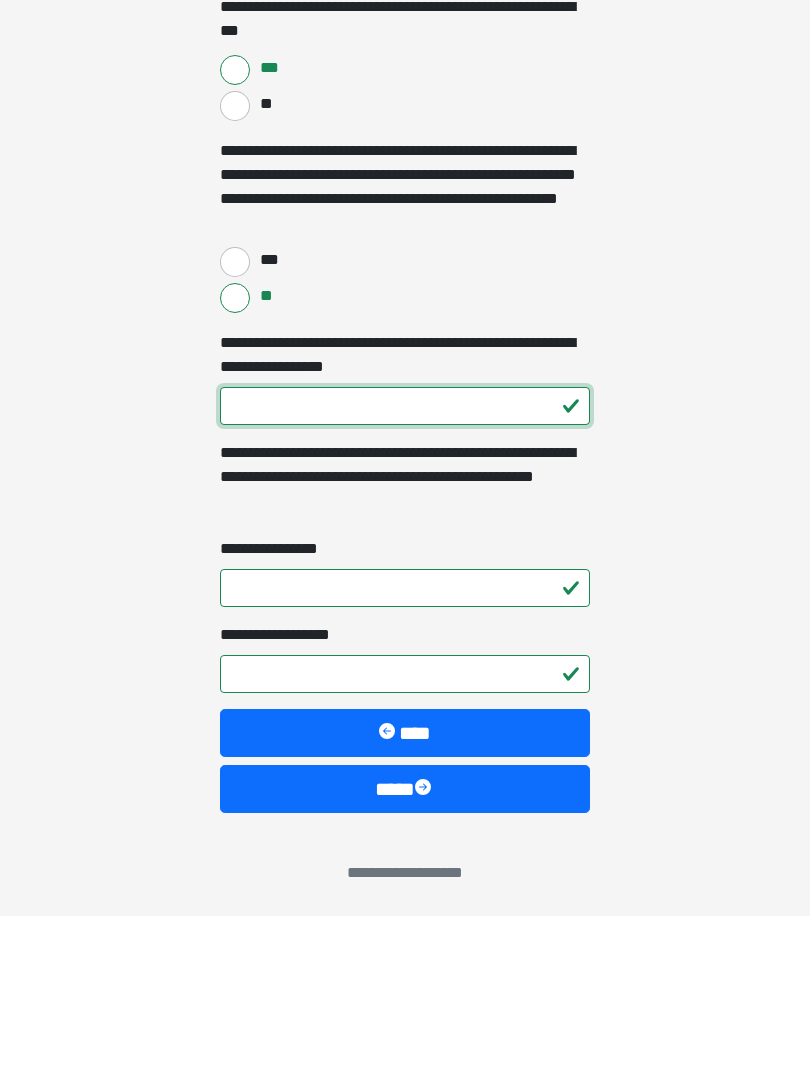 type 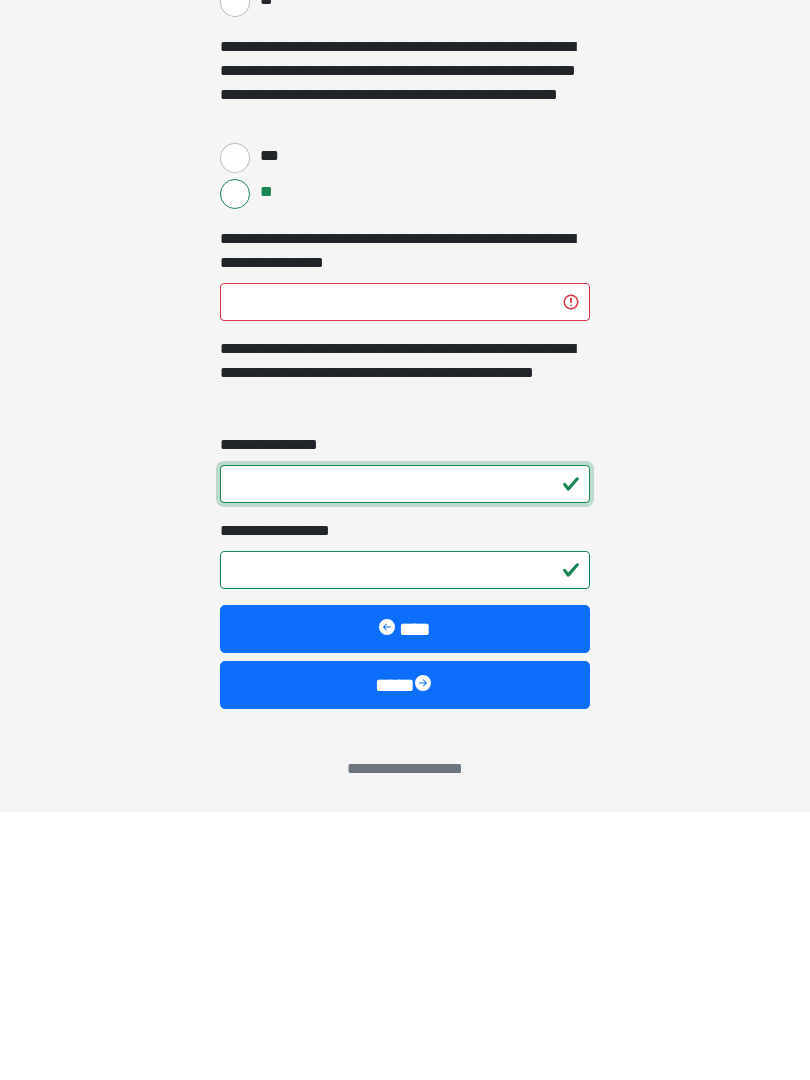 click on "**********" at bounding box center (405, 752) 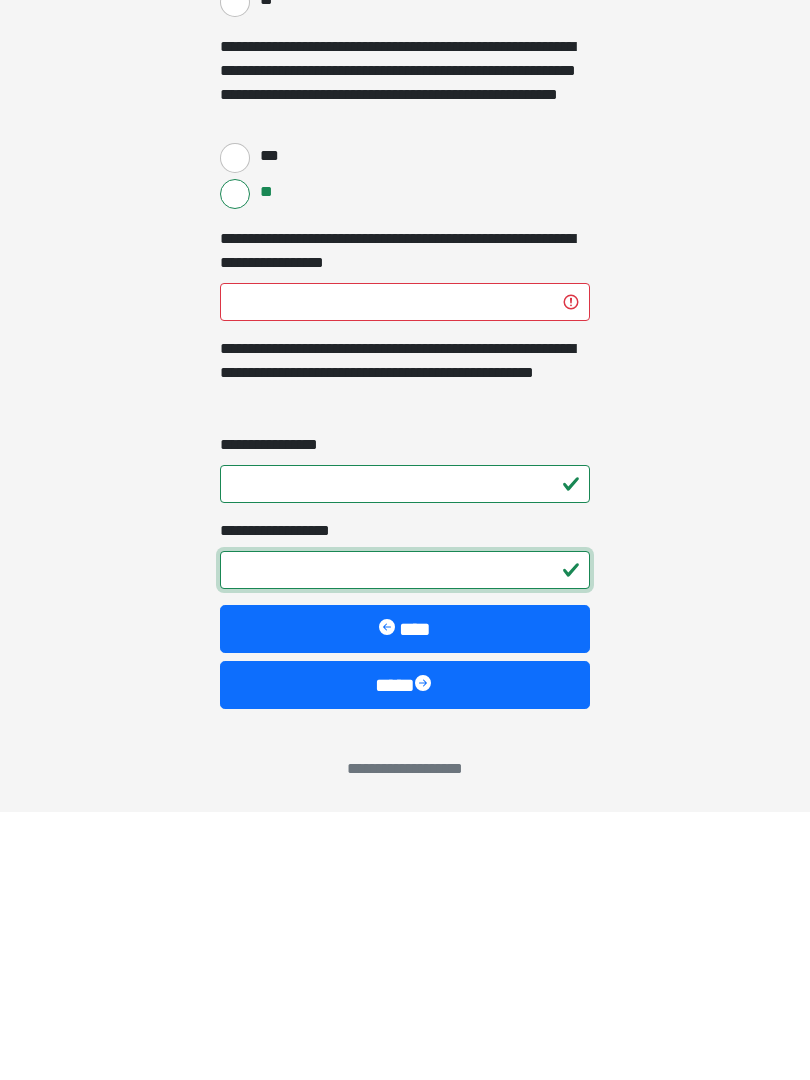 click on "**********" at bounding box center (405, 838) 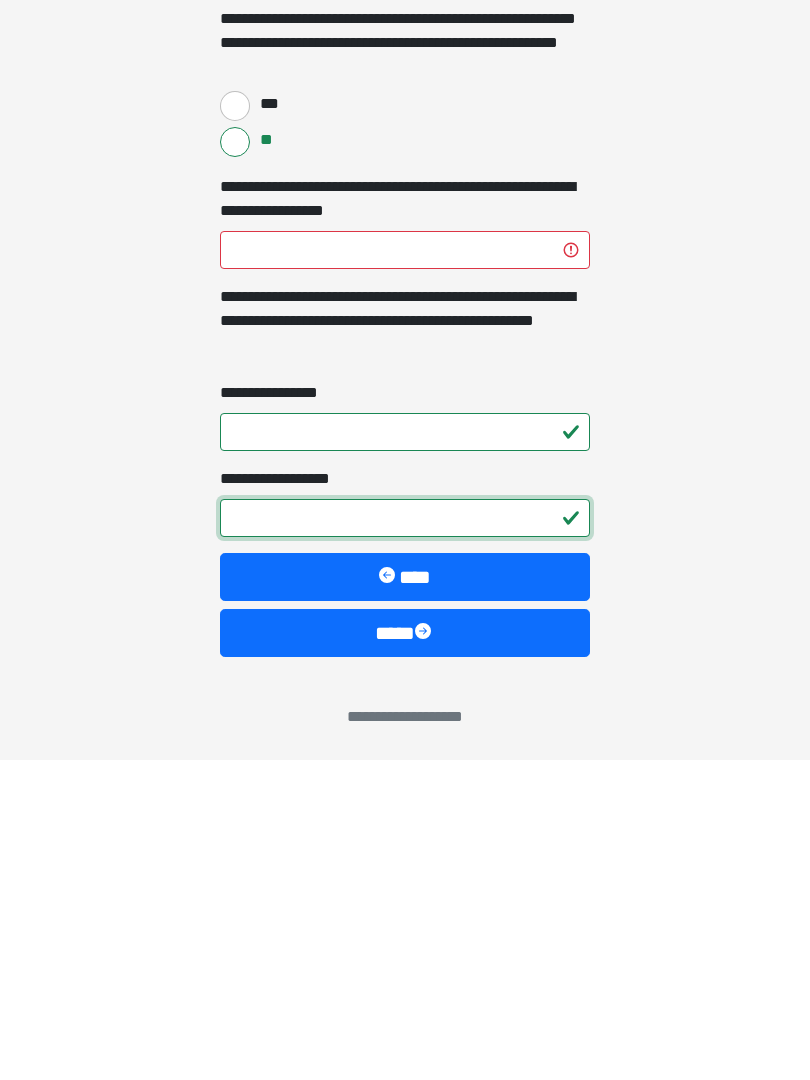 type on "*" 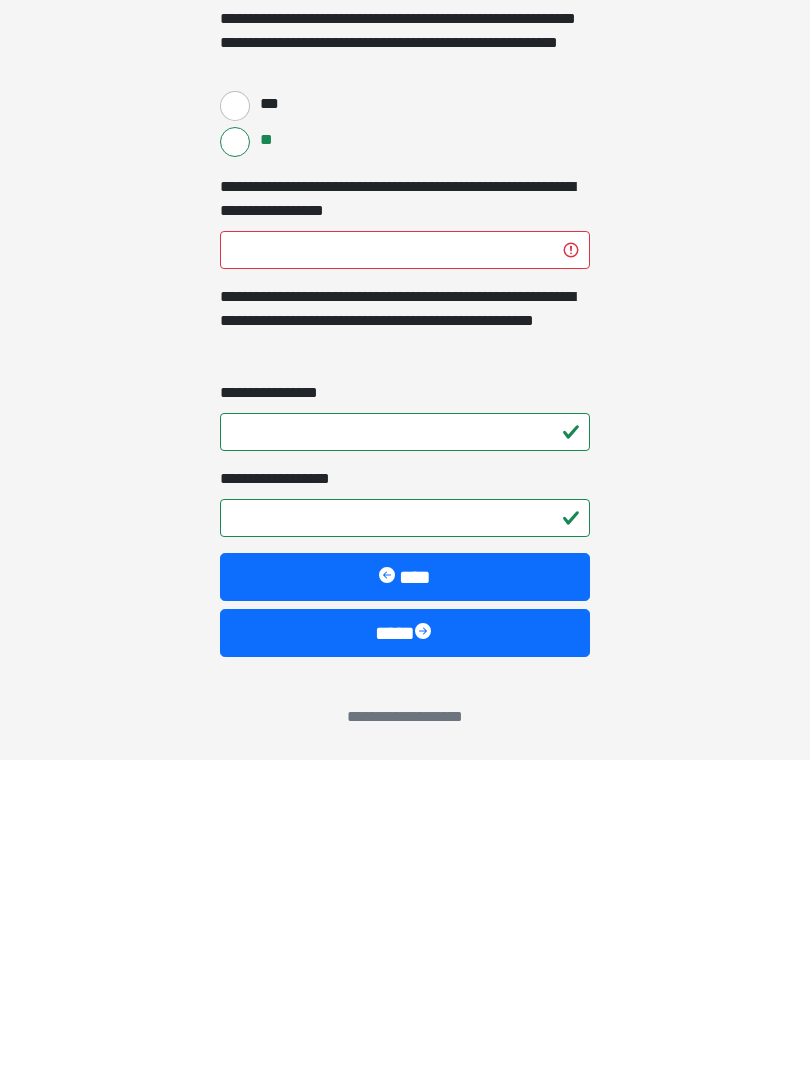 click on "****" at bounding box center (405, 953) 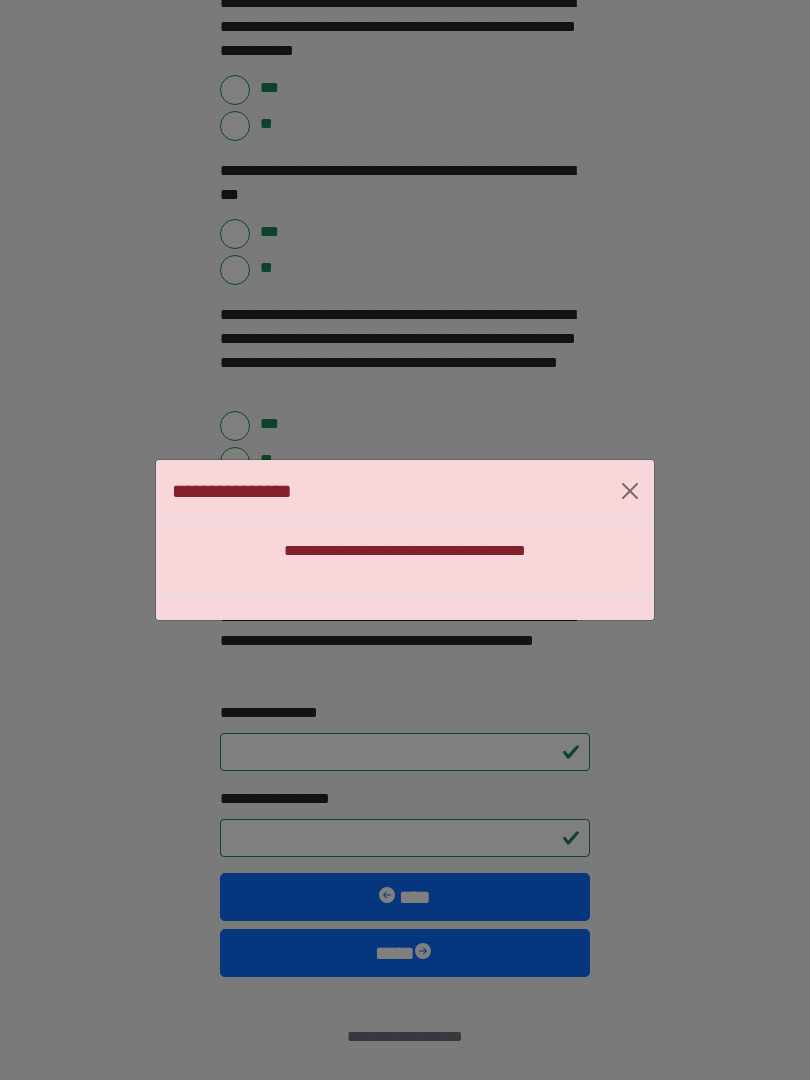 click on "**********" at bounding box center [405, 551] 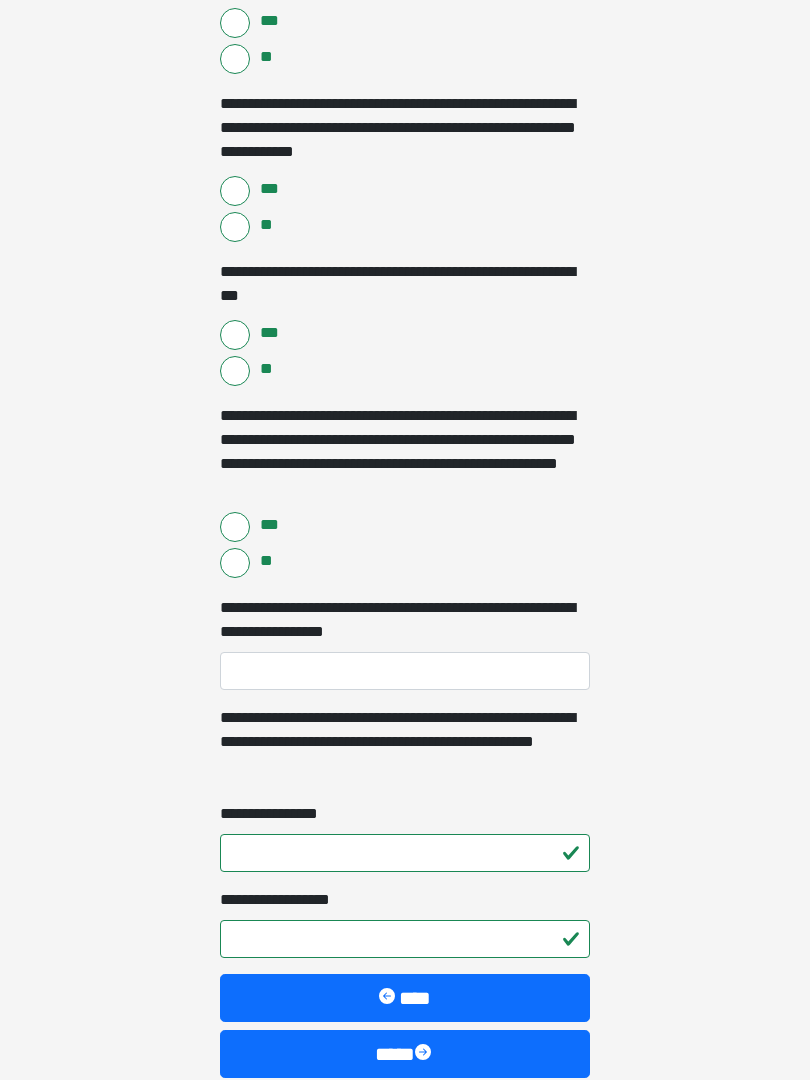 scroll, scrollTop: 2505, scrollLeft: 0, axis: vertical 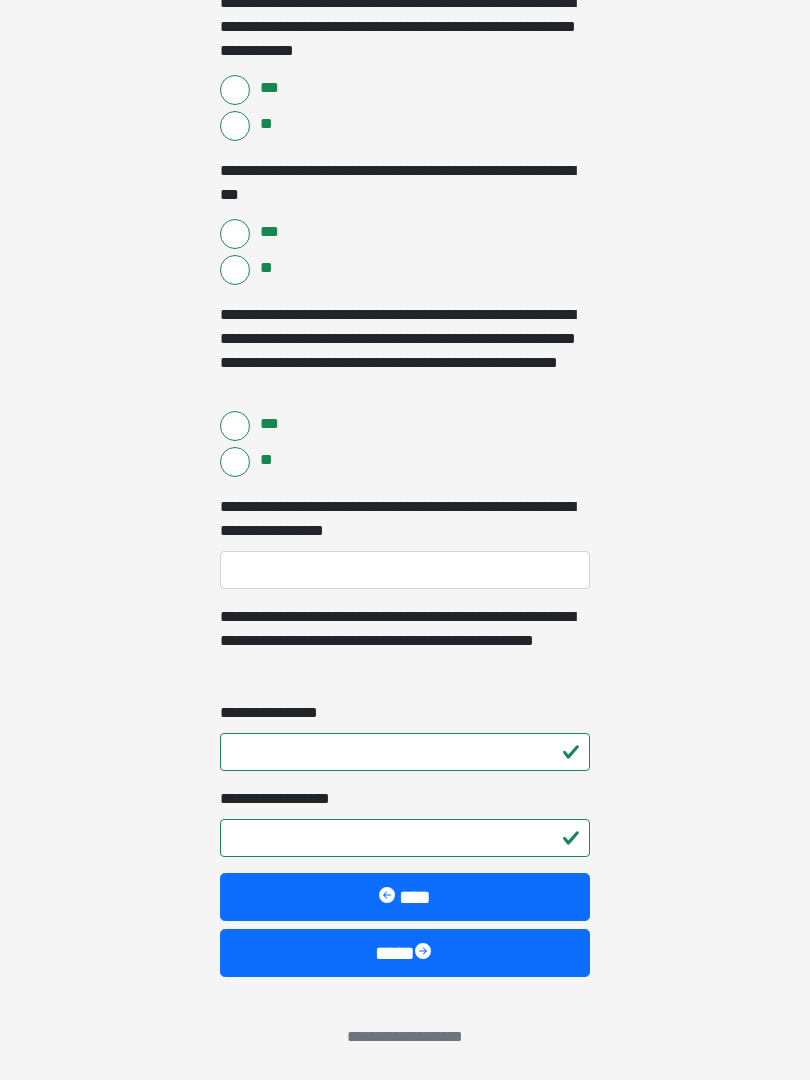 click on "****" at bounding box center [405, 953] 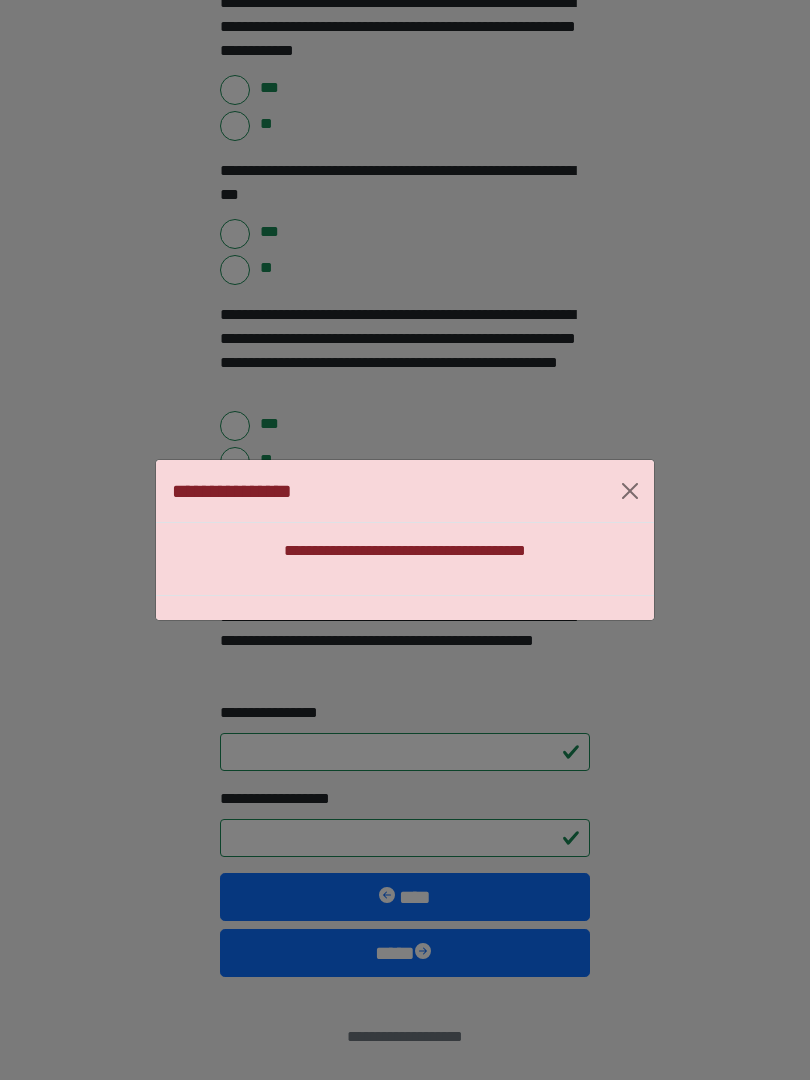 click at bounding box center [630, 491] 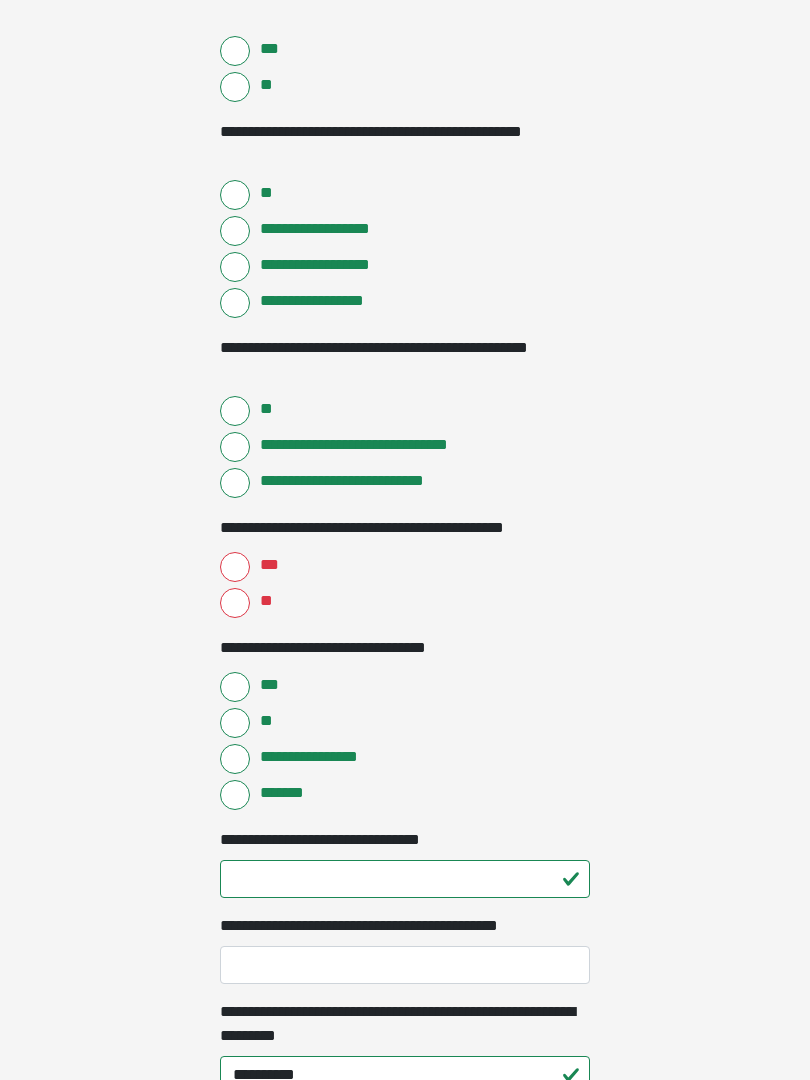 scroll, scrollTop: 762, scrollLeft: 0, axis: vertical 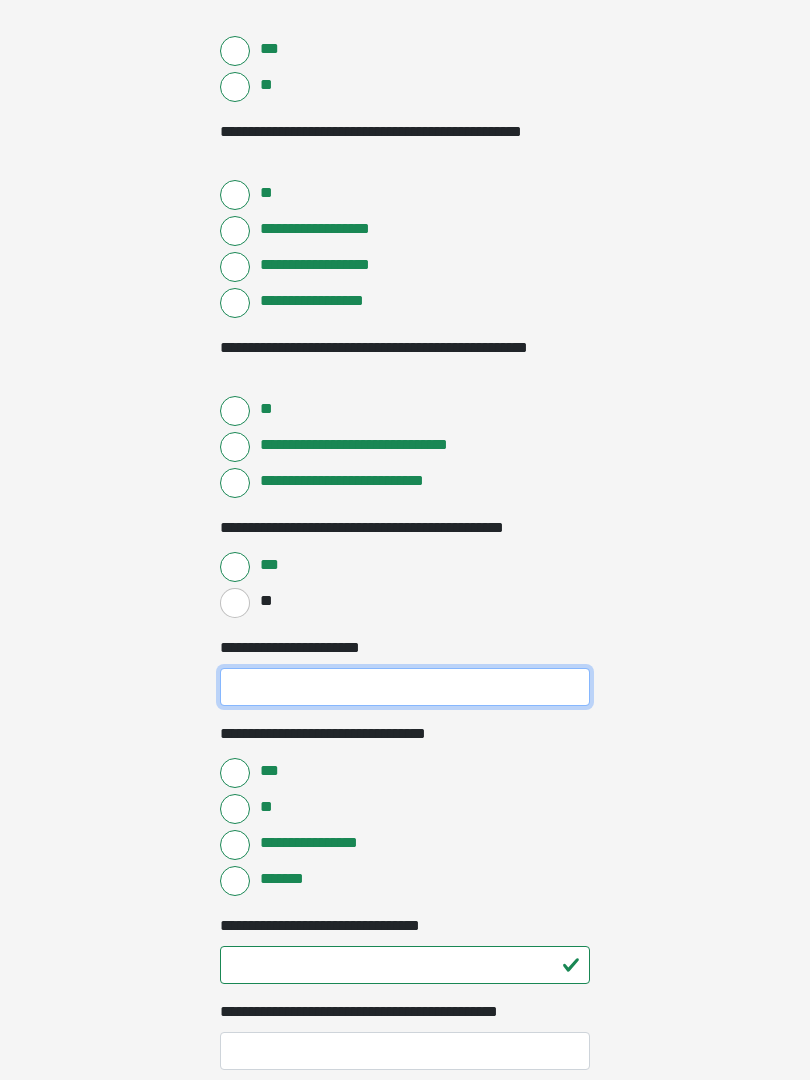 click on "**********" at bounding box center [405, 687] 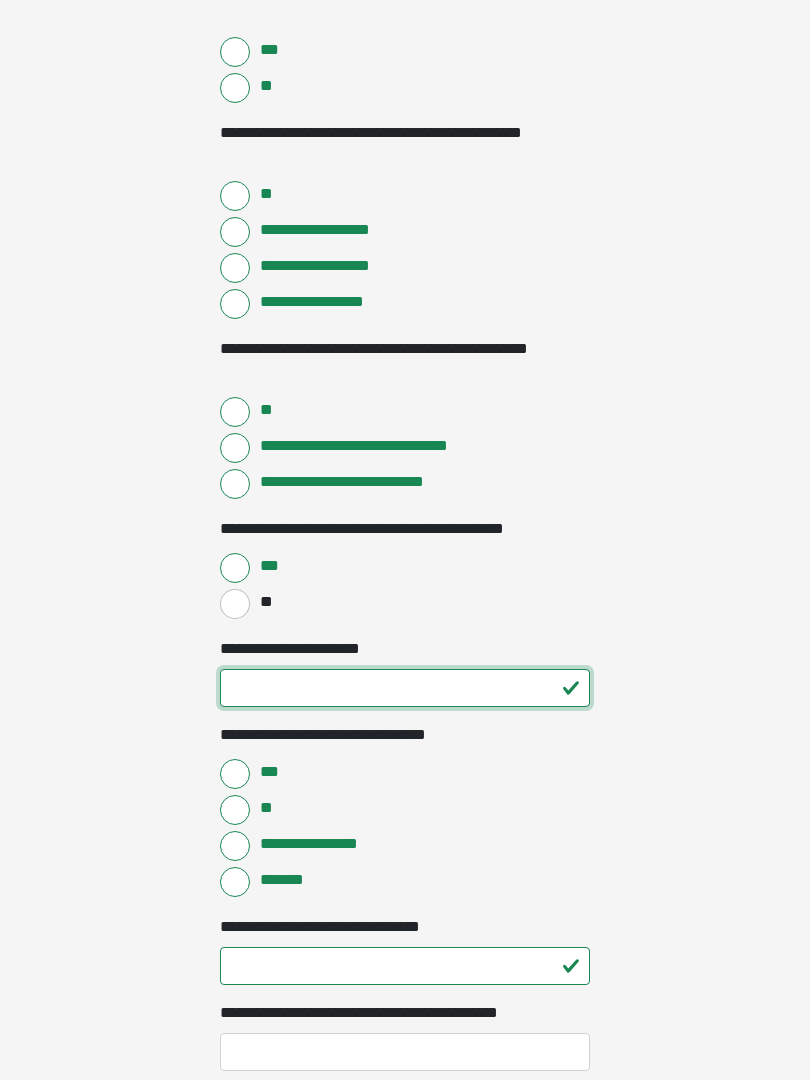 type on "**" 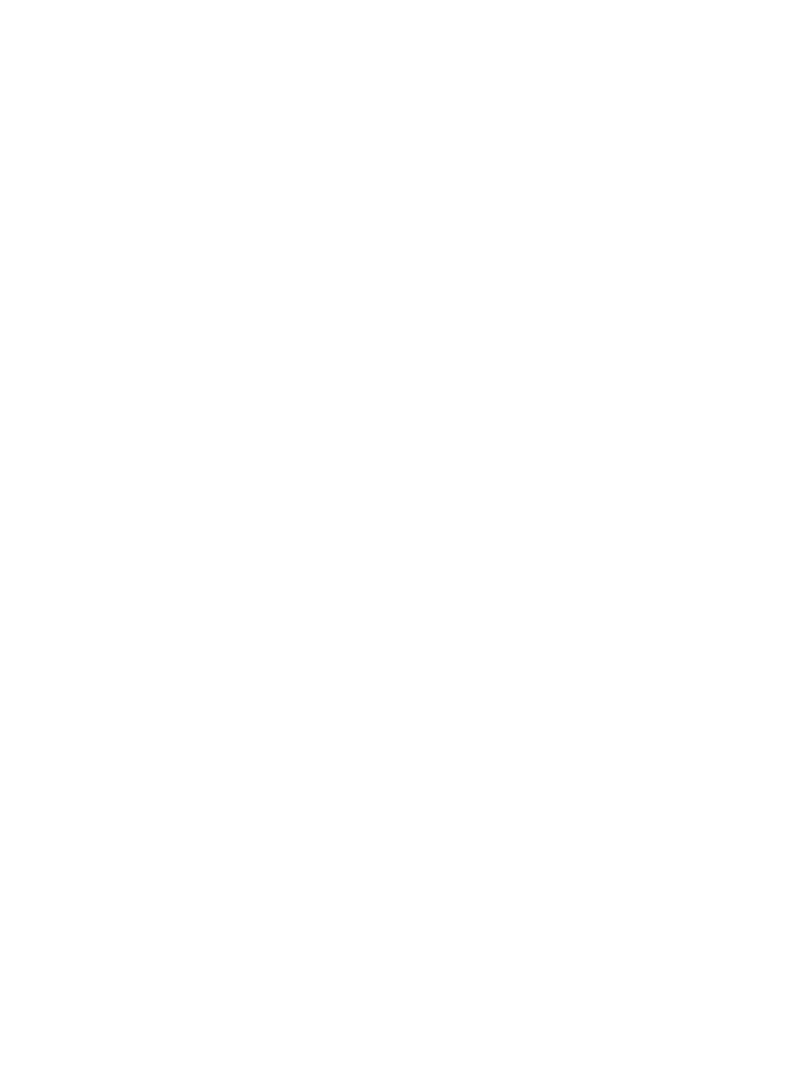 scroll, scrollTop: 2591, scrollLeft: 0, axis: vertical 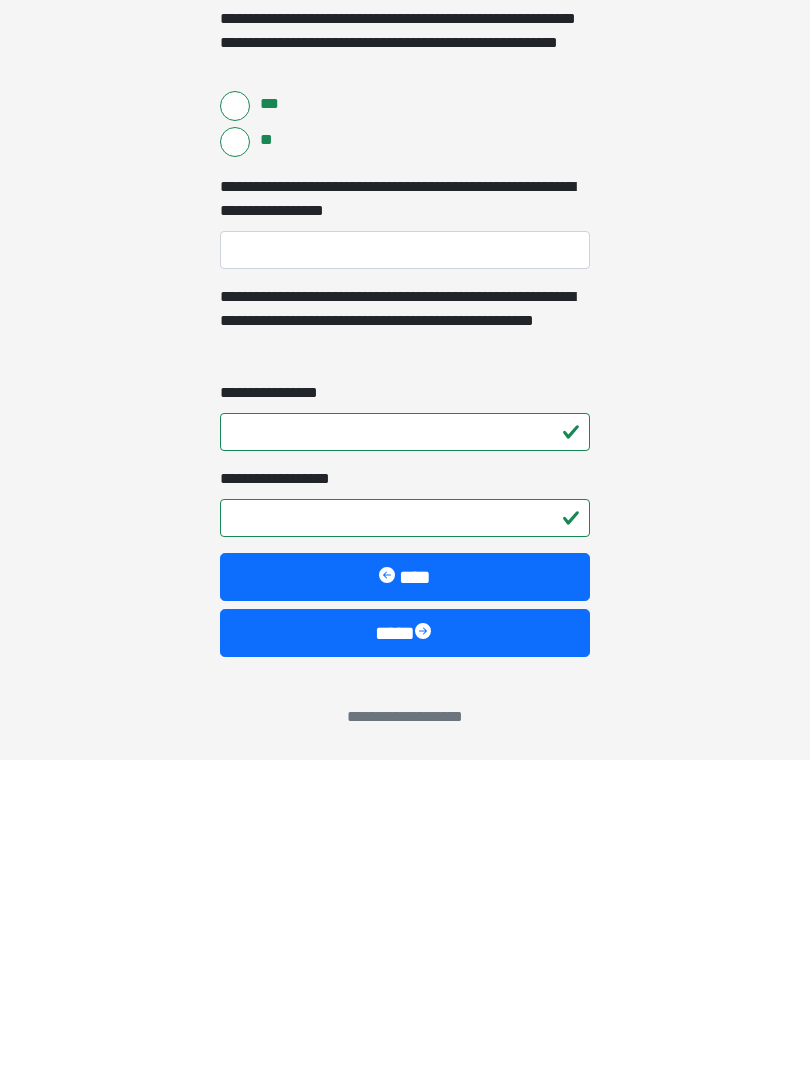 click on "****" at bounding box center [405, 953] 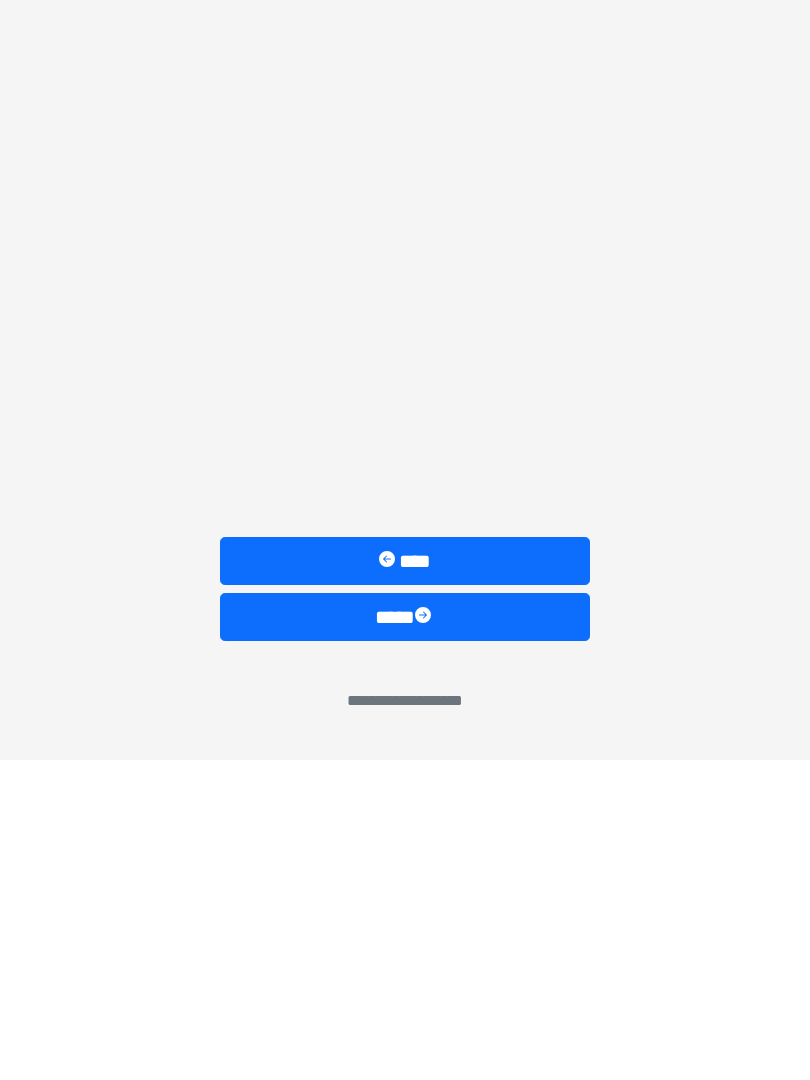scroll, scrollTop: 0, scrollLeft: 0, axis: both 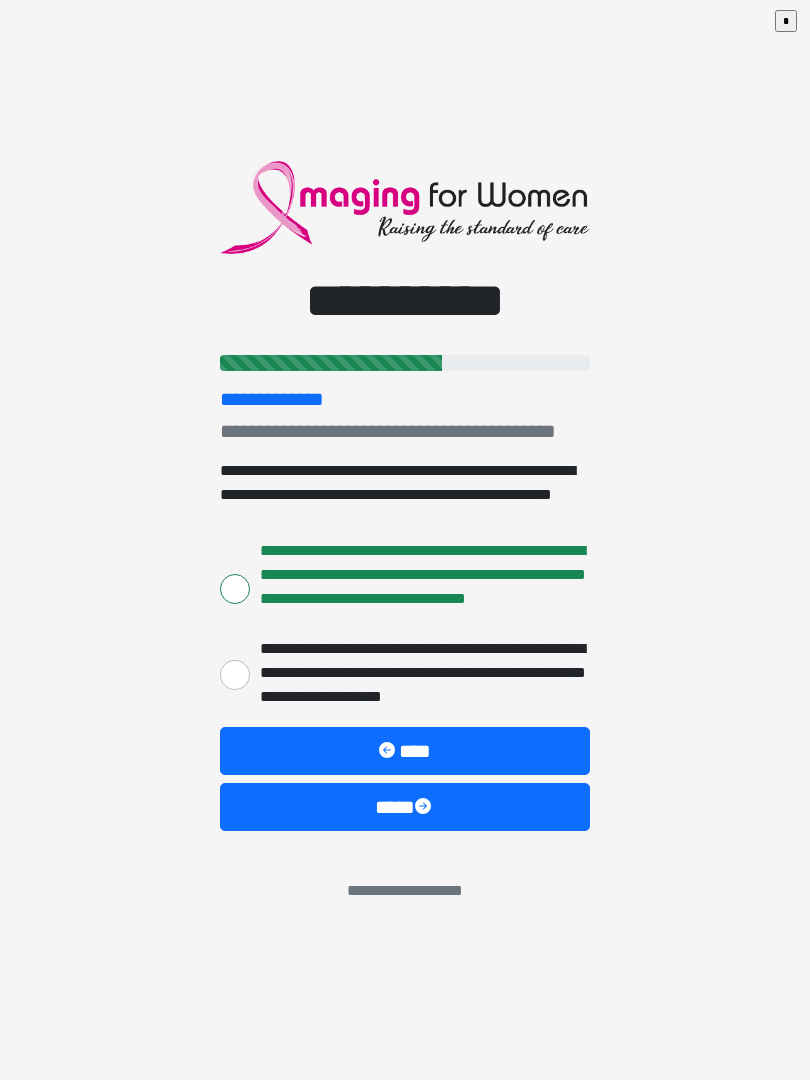 click on "****" at bounding box center (405, 807) 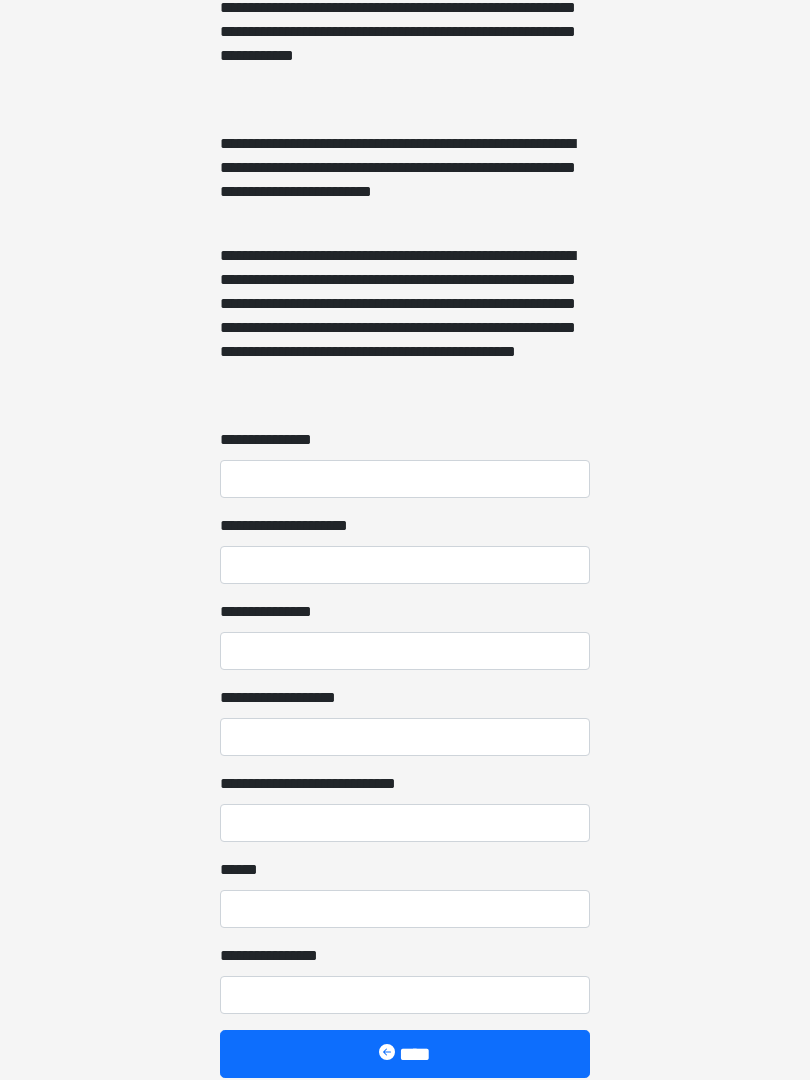 scroll, scrollTop: 1321, scrollLeft: 0, axis: vertical 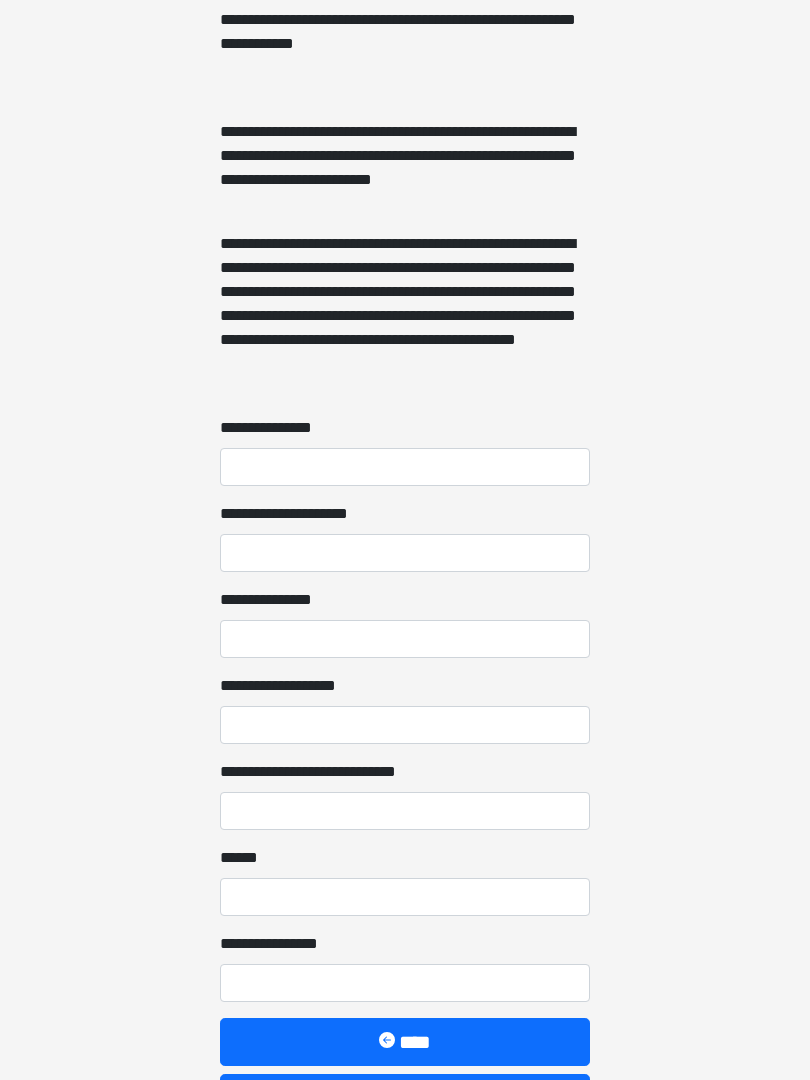 click on "**********" at bounding box center (405, 468) 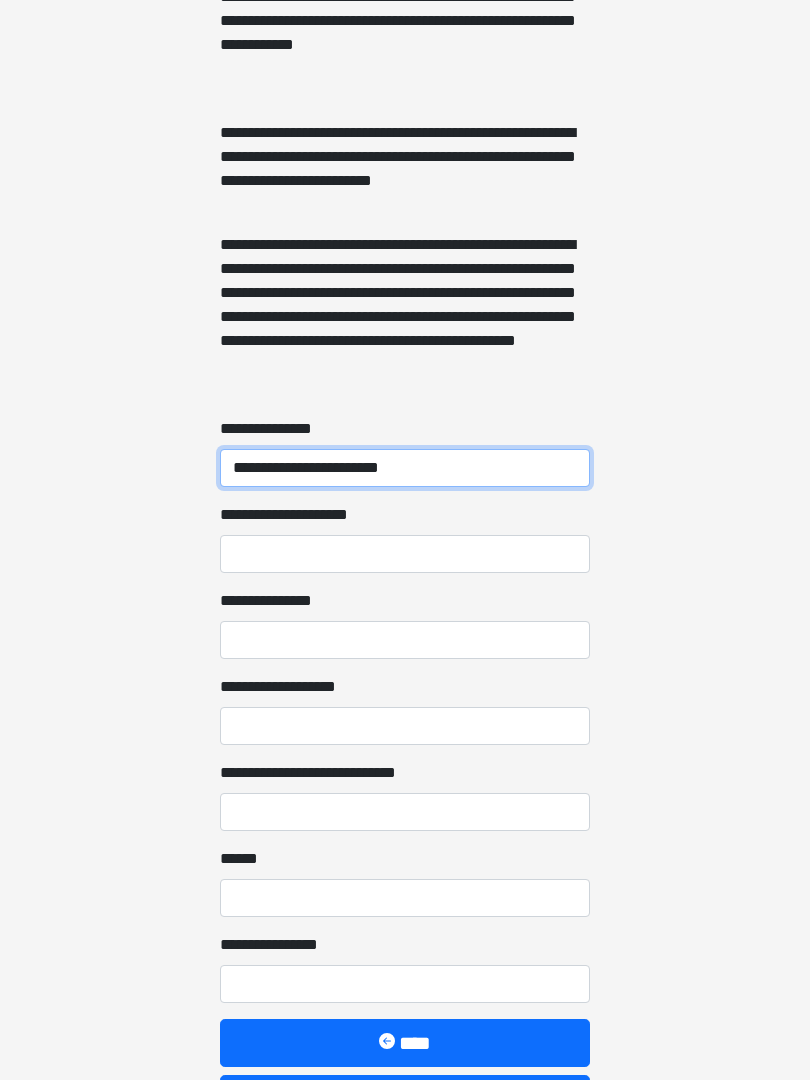 click on "**********" at bounding box center (405, 468) 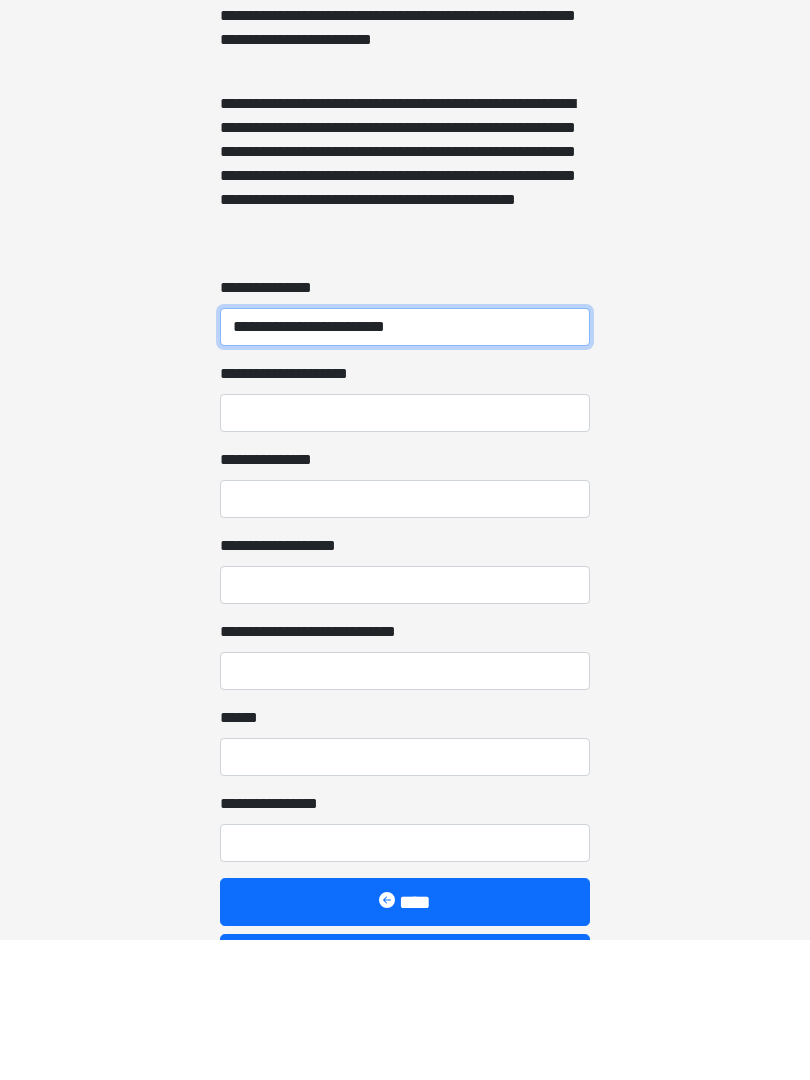 type on "**********" 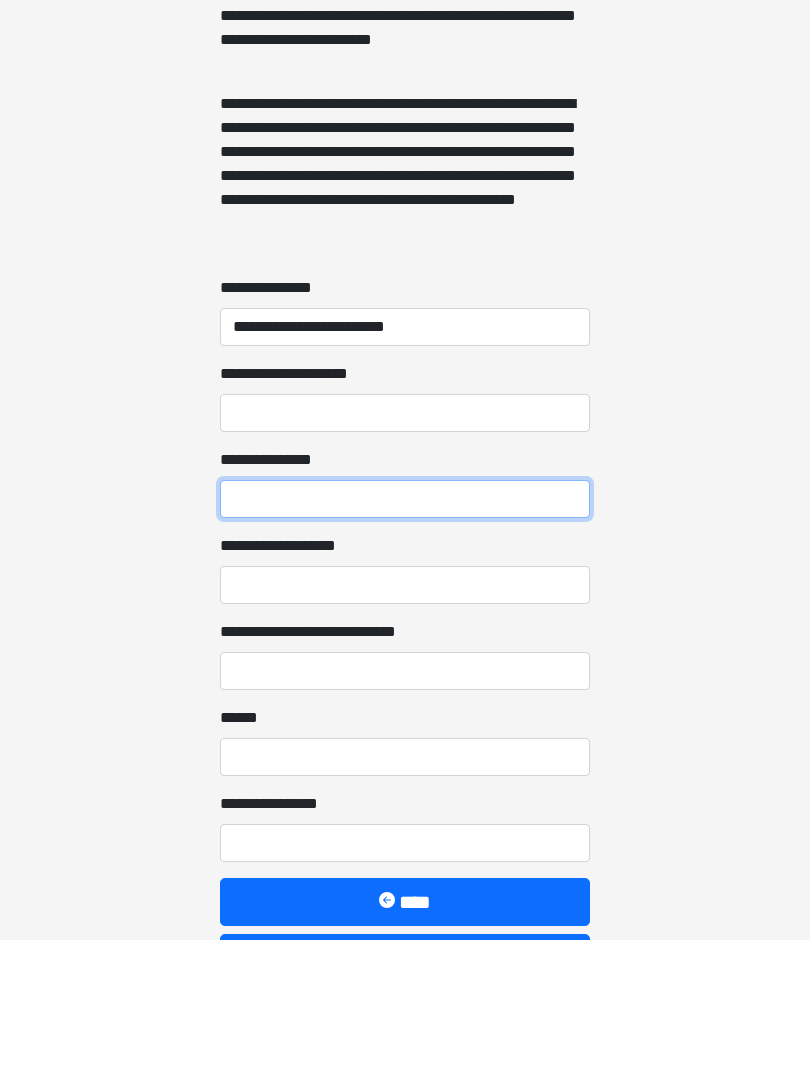 click on "**********" at bounding box center (405, 640) 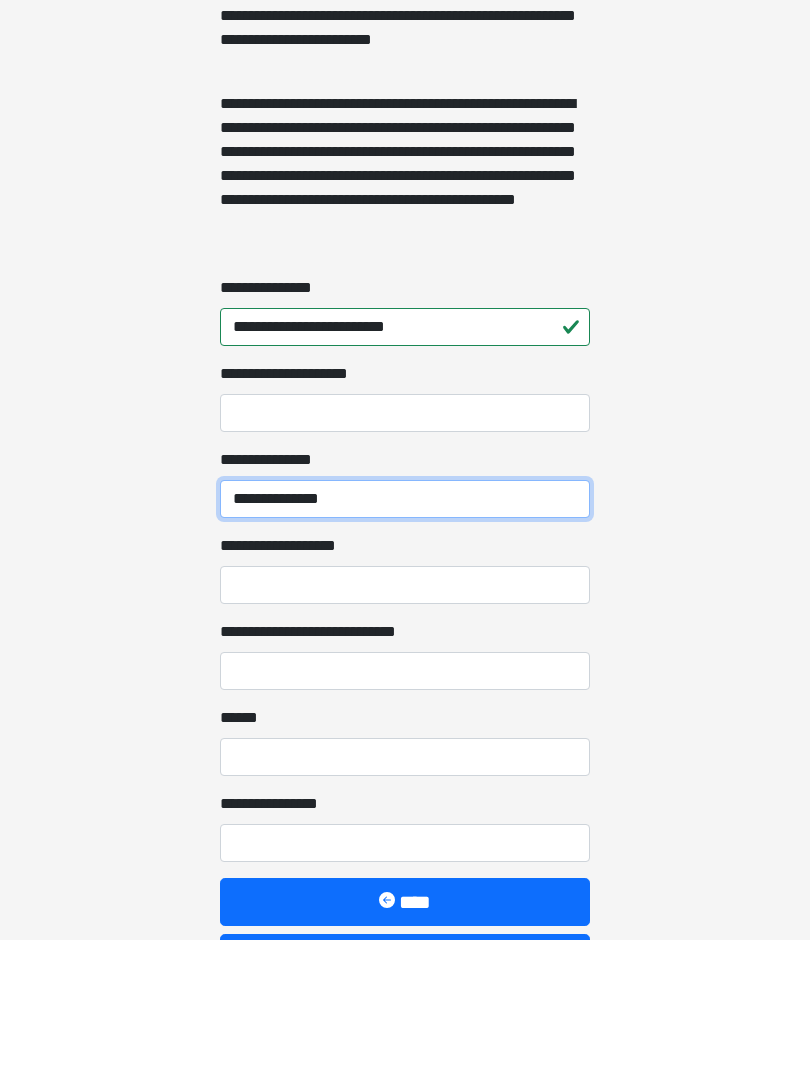 type on "**********" 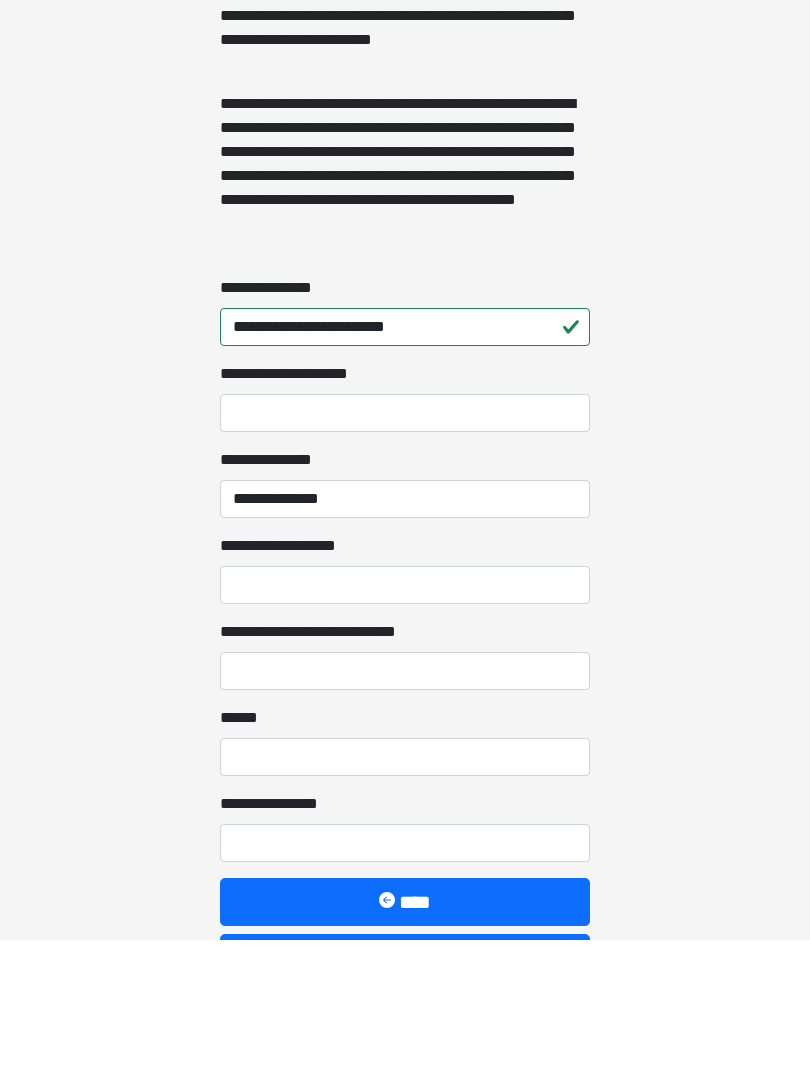 click on "**********" at bounding box center [405, 812] 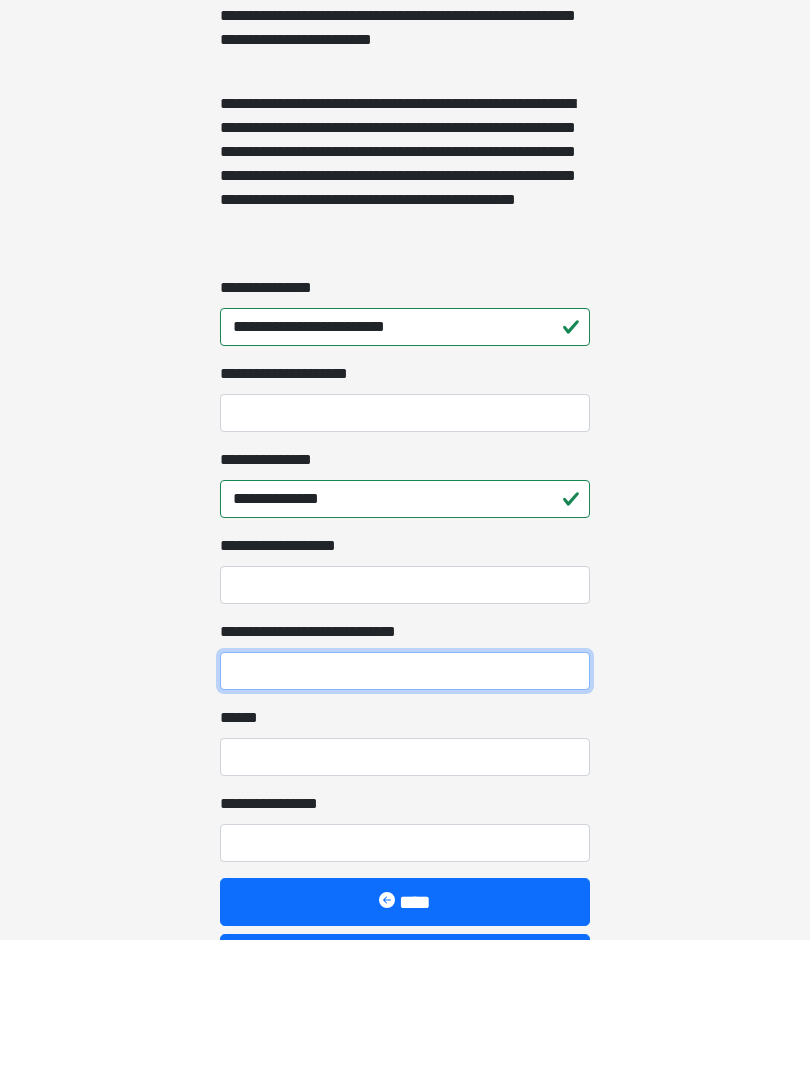 type on "*" 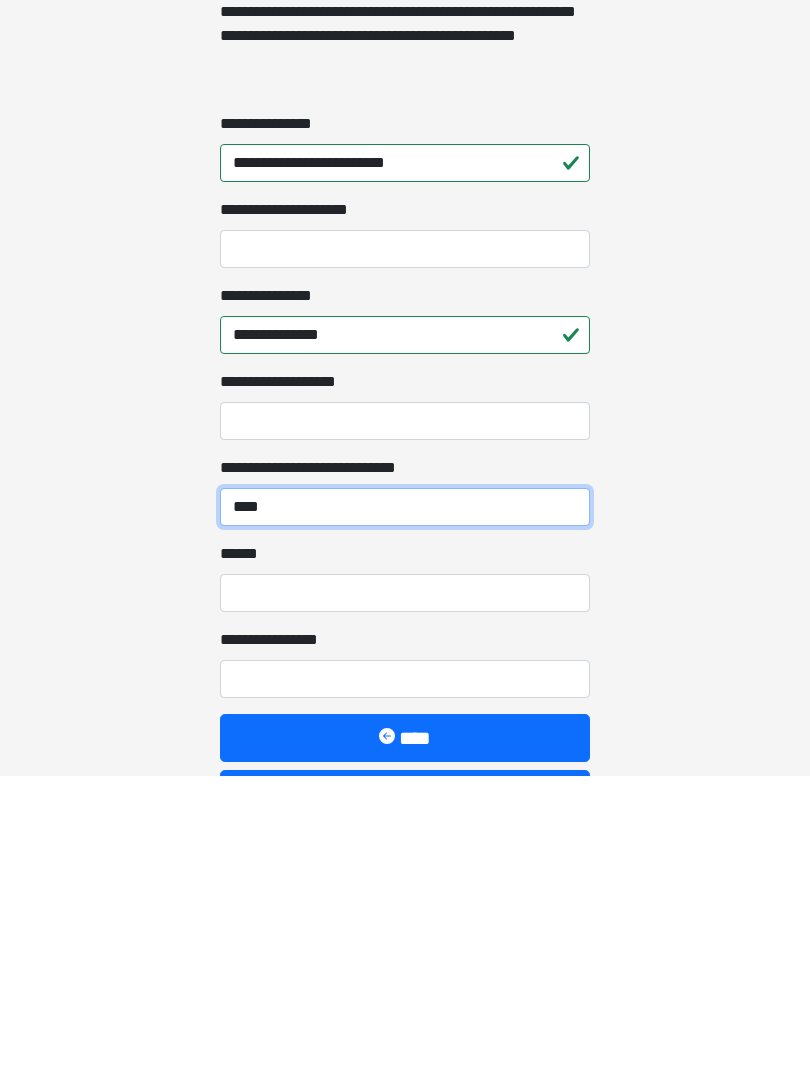 type on "****" 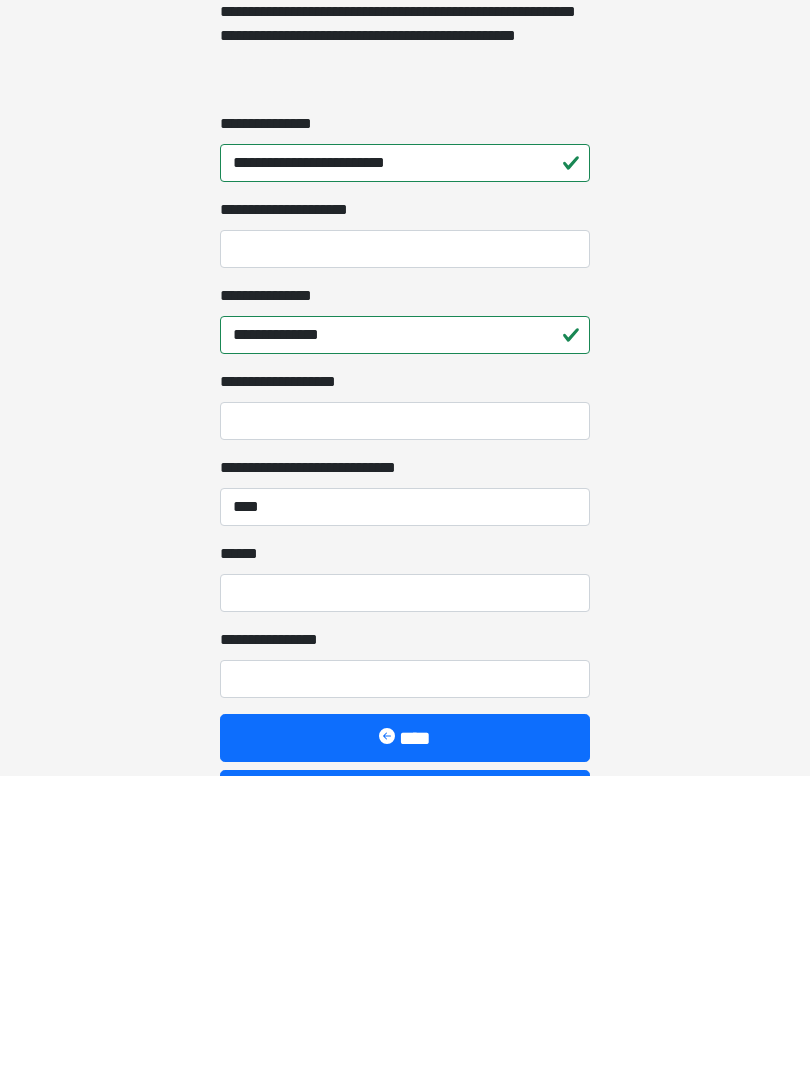 click on "**** *" at bounding box center (405, 898) 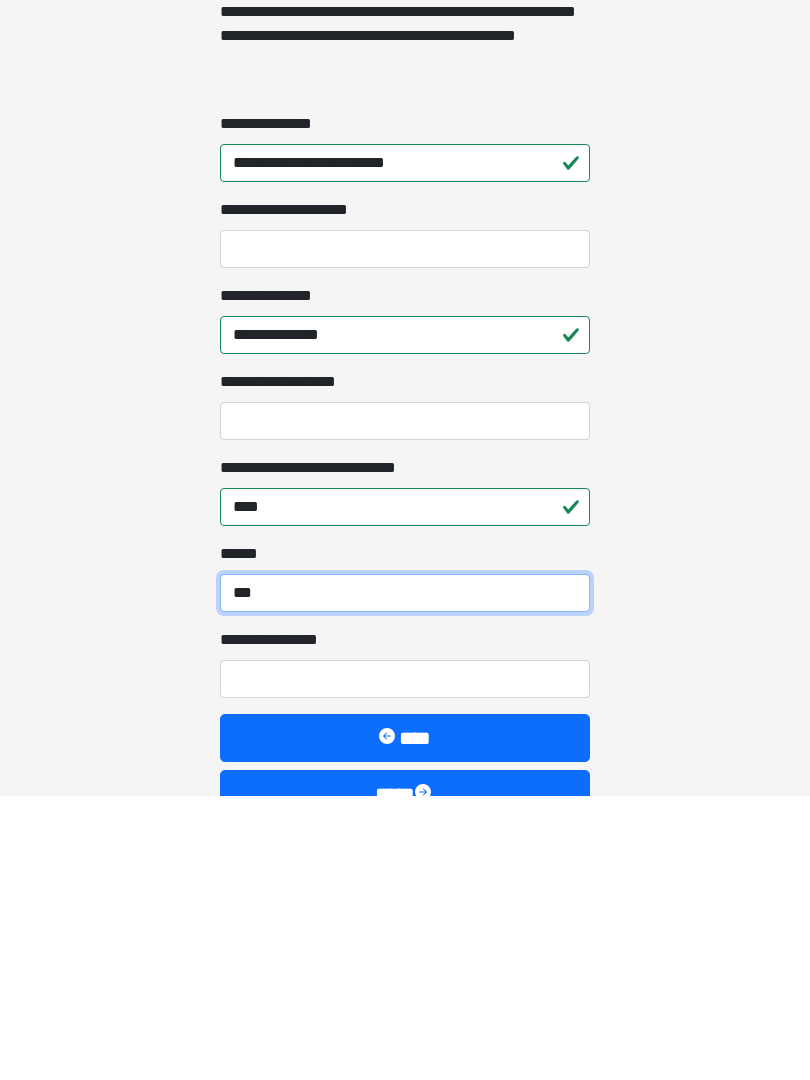 scroll, scrollTop: 1450, scrollLeft: 0, axis: vertical 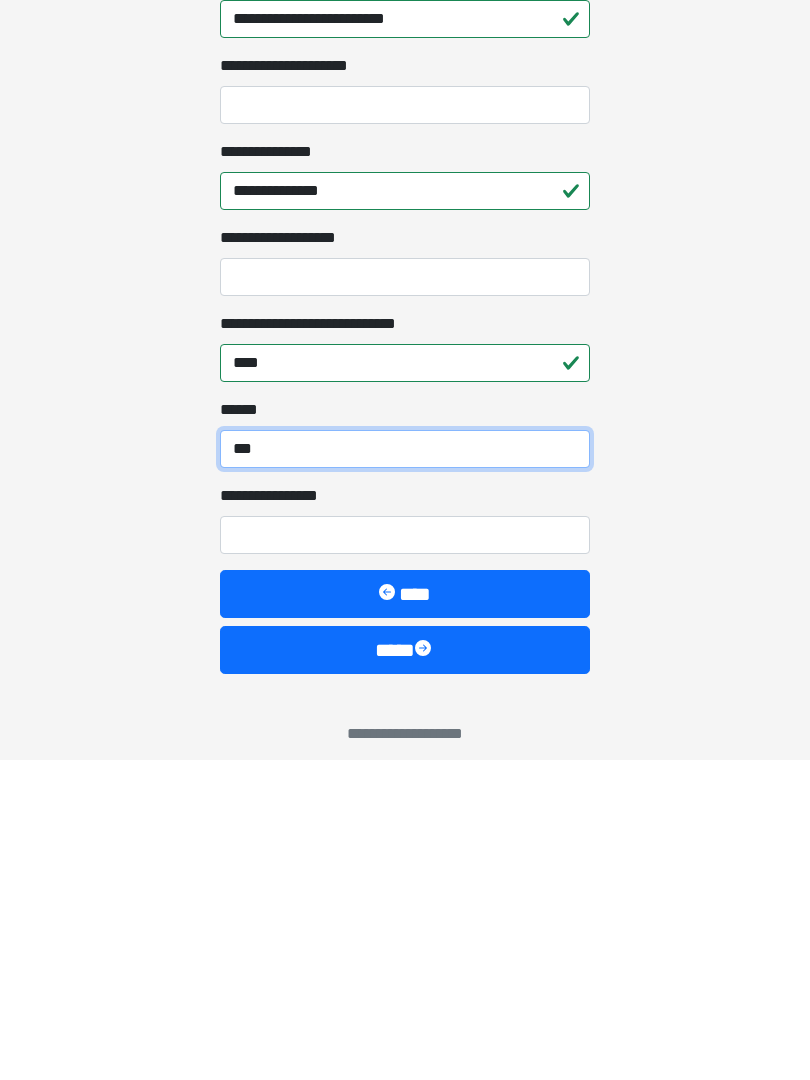 type on "***" 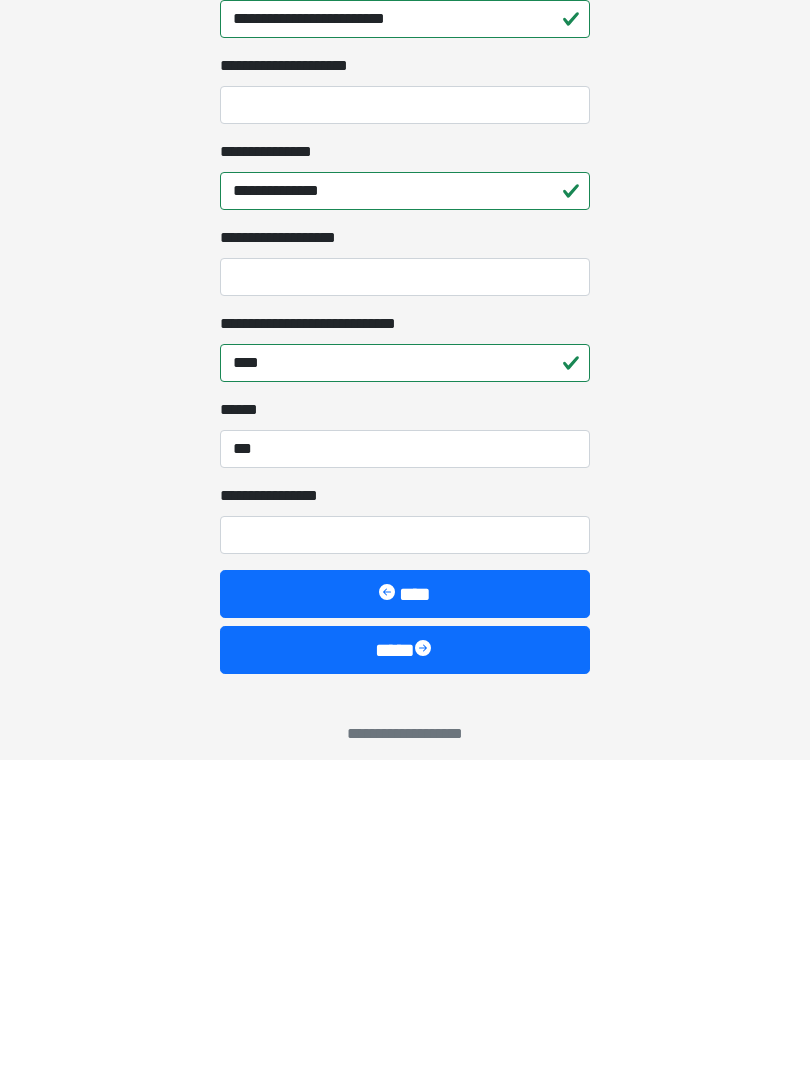 click on "**********" at bounding box center [405, 855] 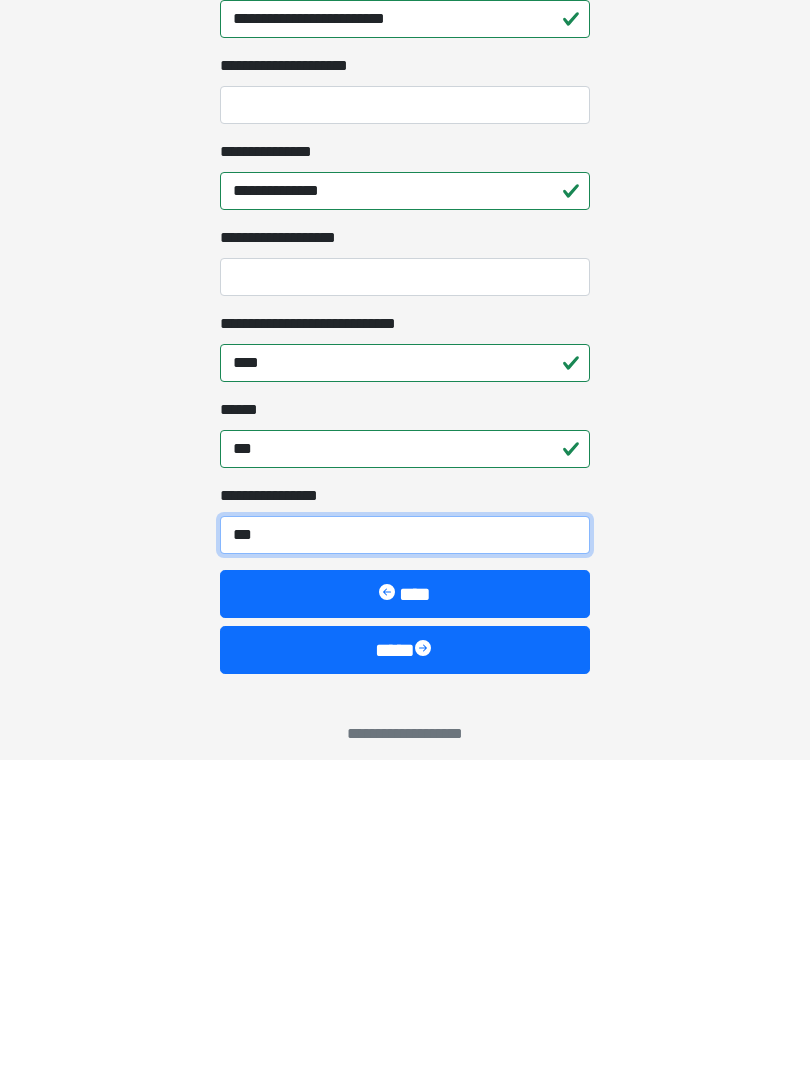 click on "***" at bounding box center [405, 855] 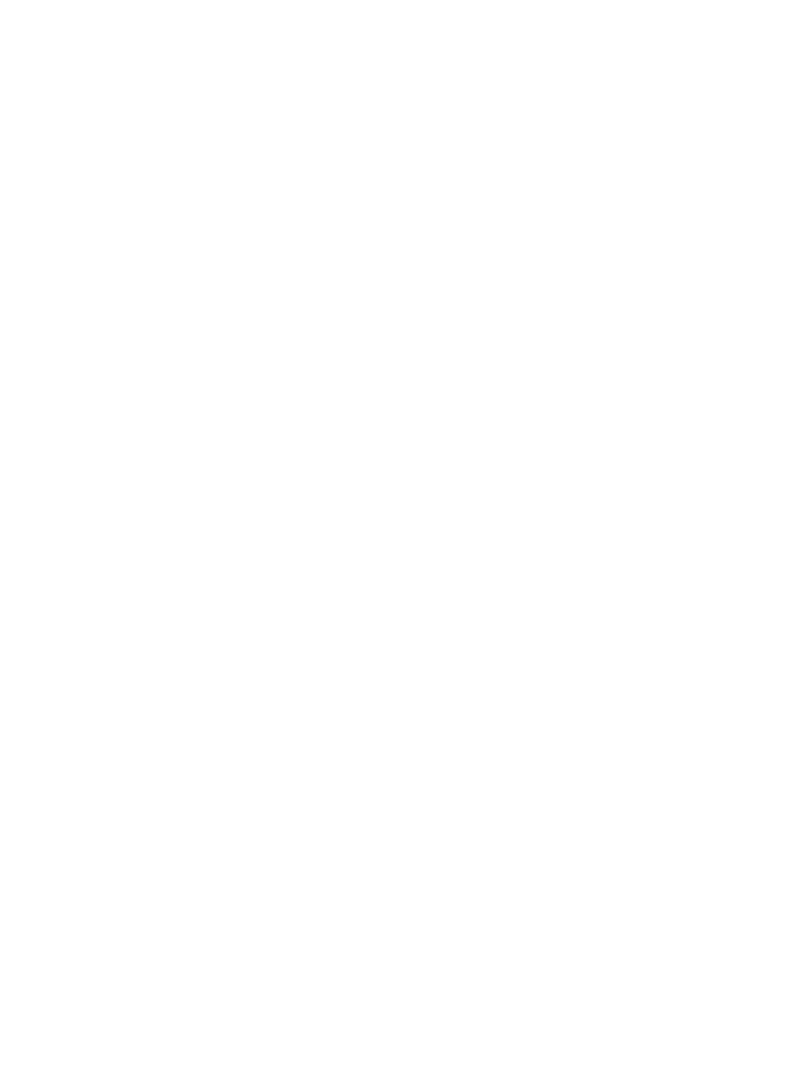 scroll, scrollTop: 1467, scrollLeft: 0, axis: vertical 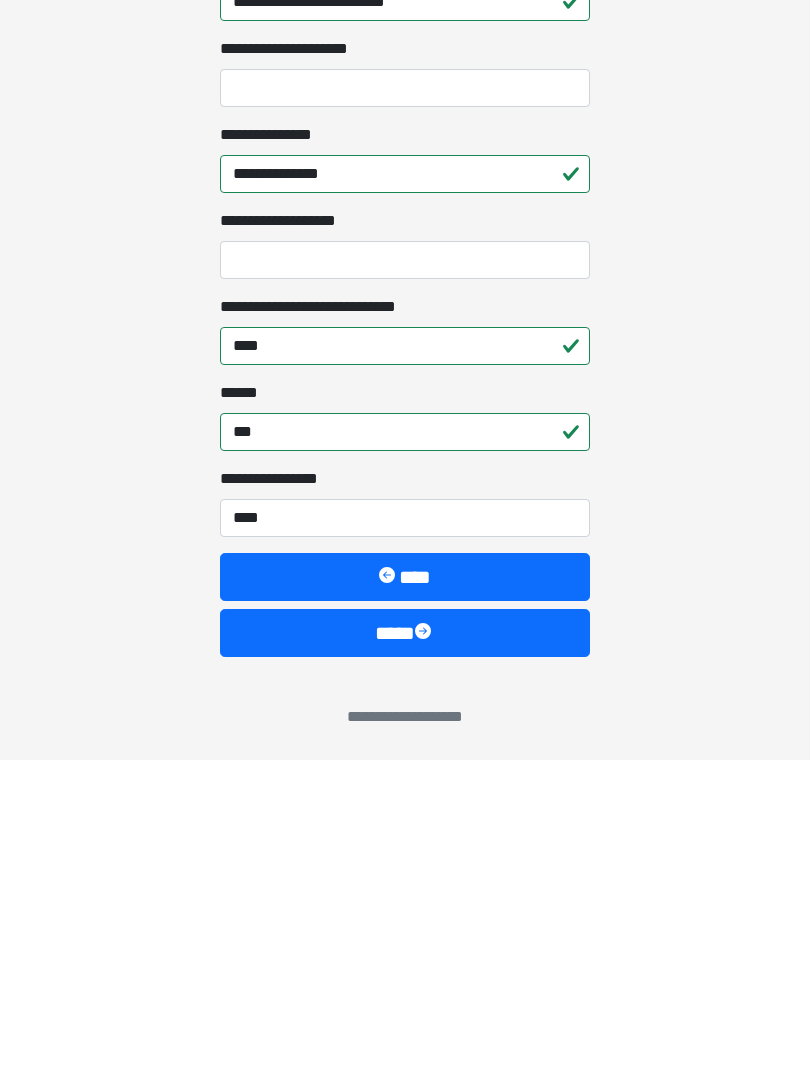 click on "****" at bounding box center (405, 953) 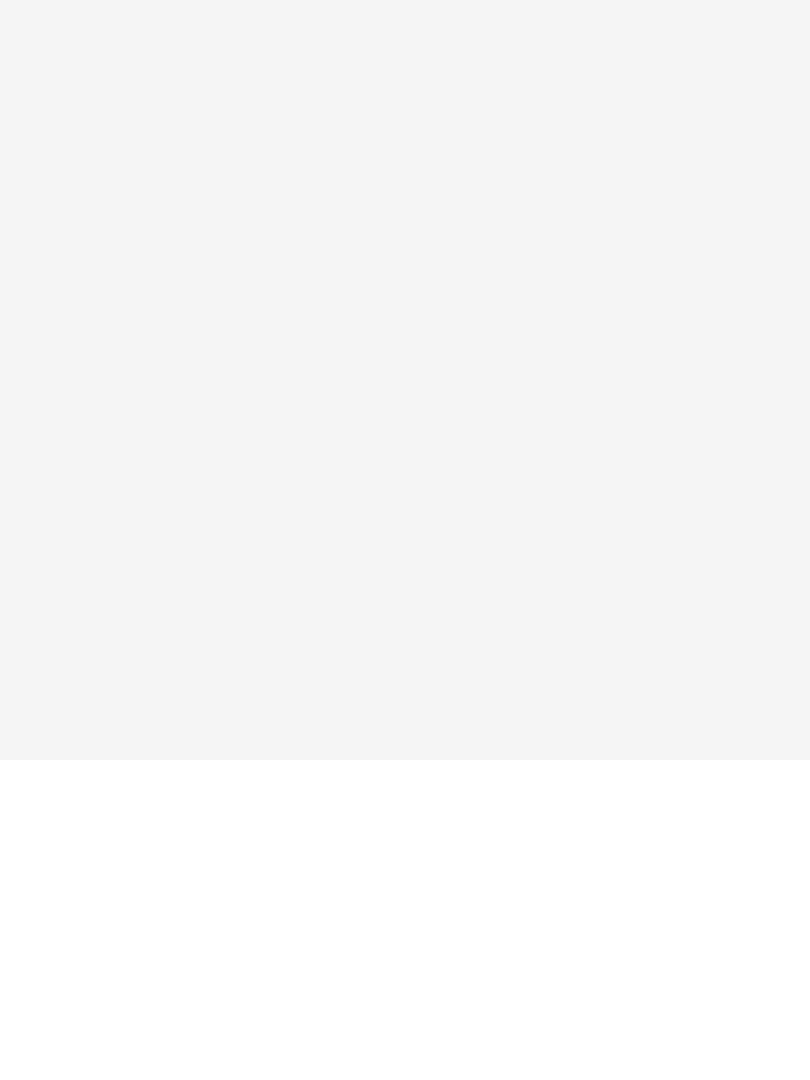 scroll, scrollTop: 0, scrollLeft: 0, axis: both 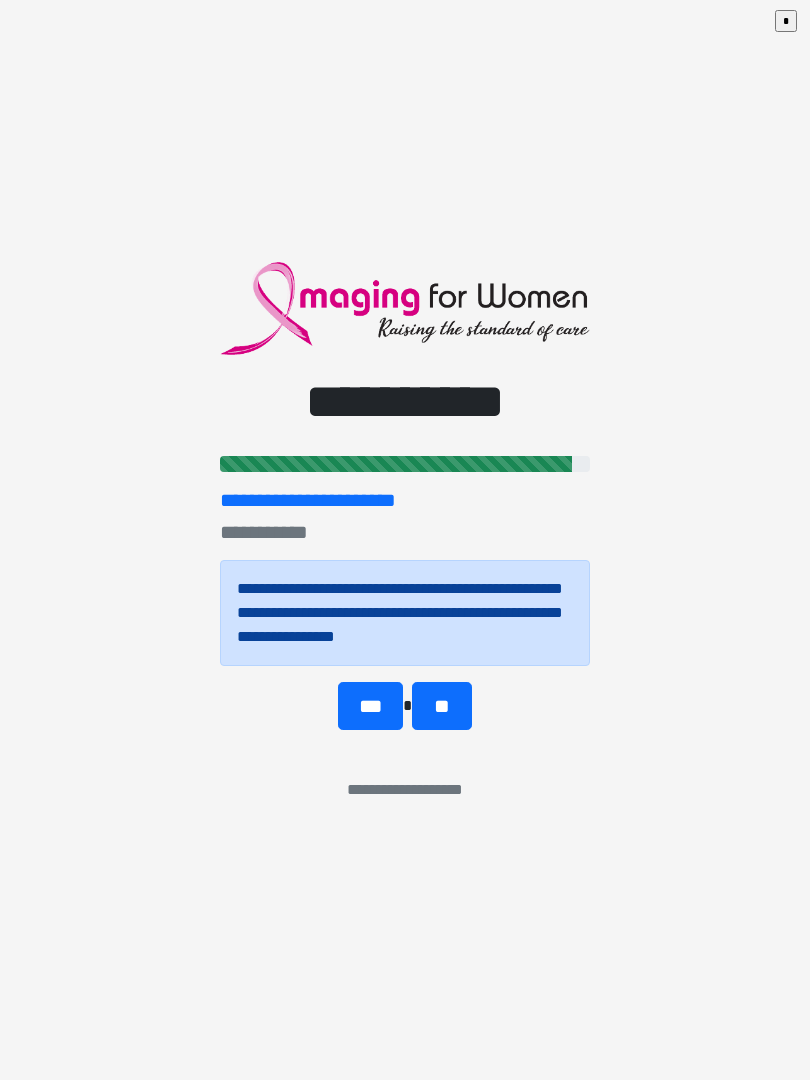 click on "***" at bounding box center [370, 706] 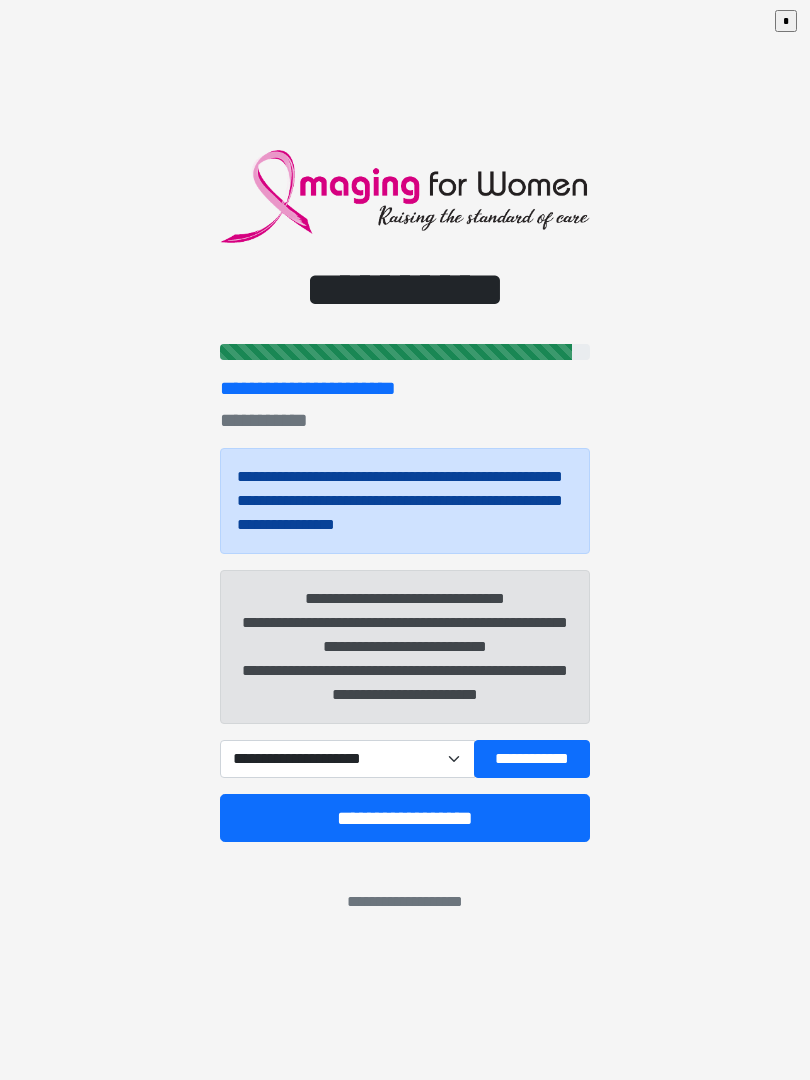 click on "**********" at bounding box center (532, 759) 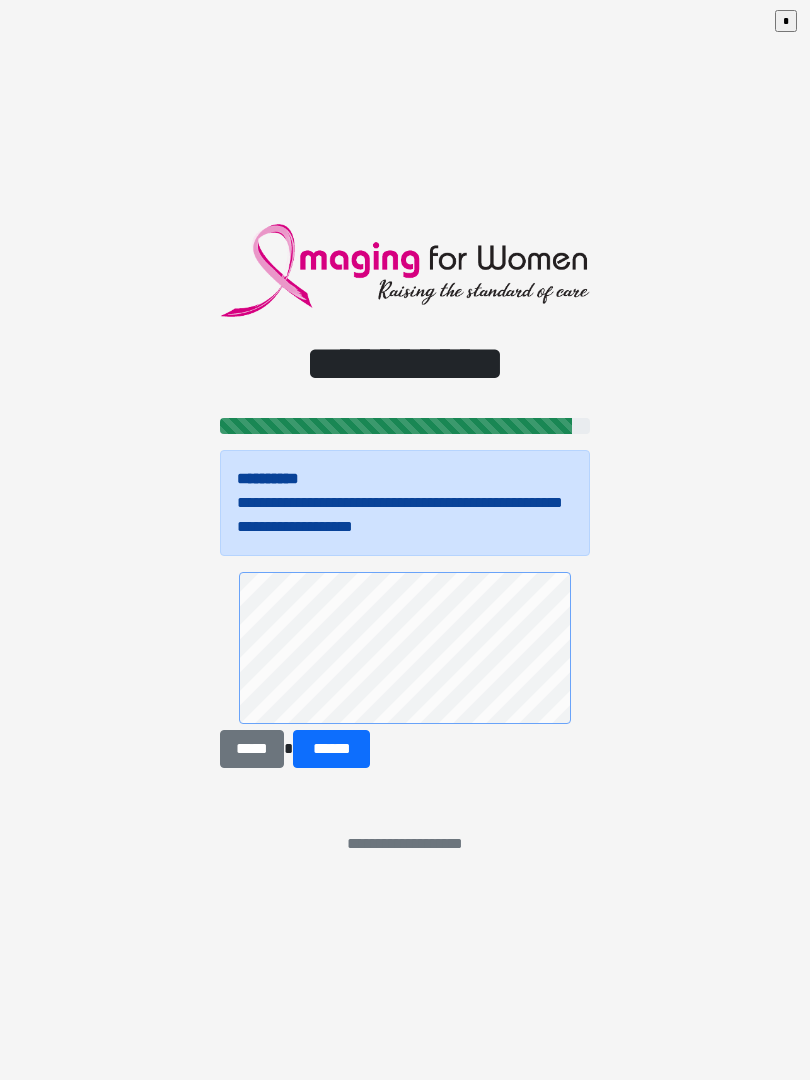 click on "******" at bounding box center [331, 749] 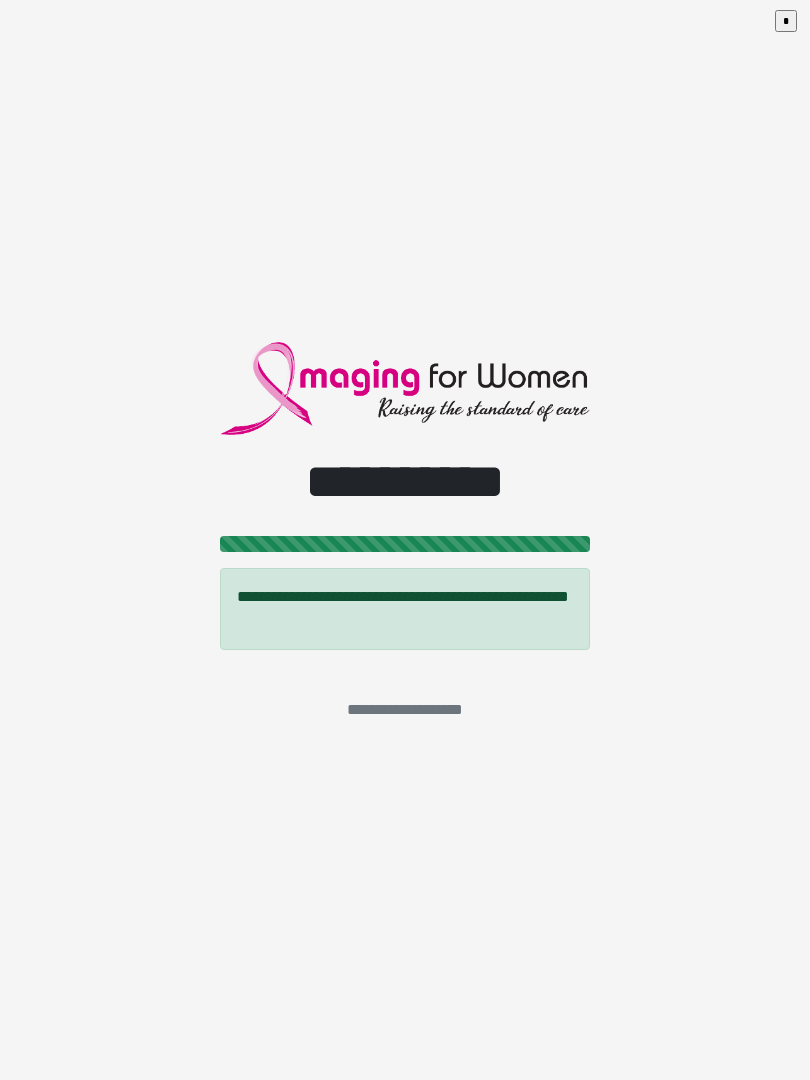 click on "**********" at bounding box center [405, 540] 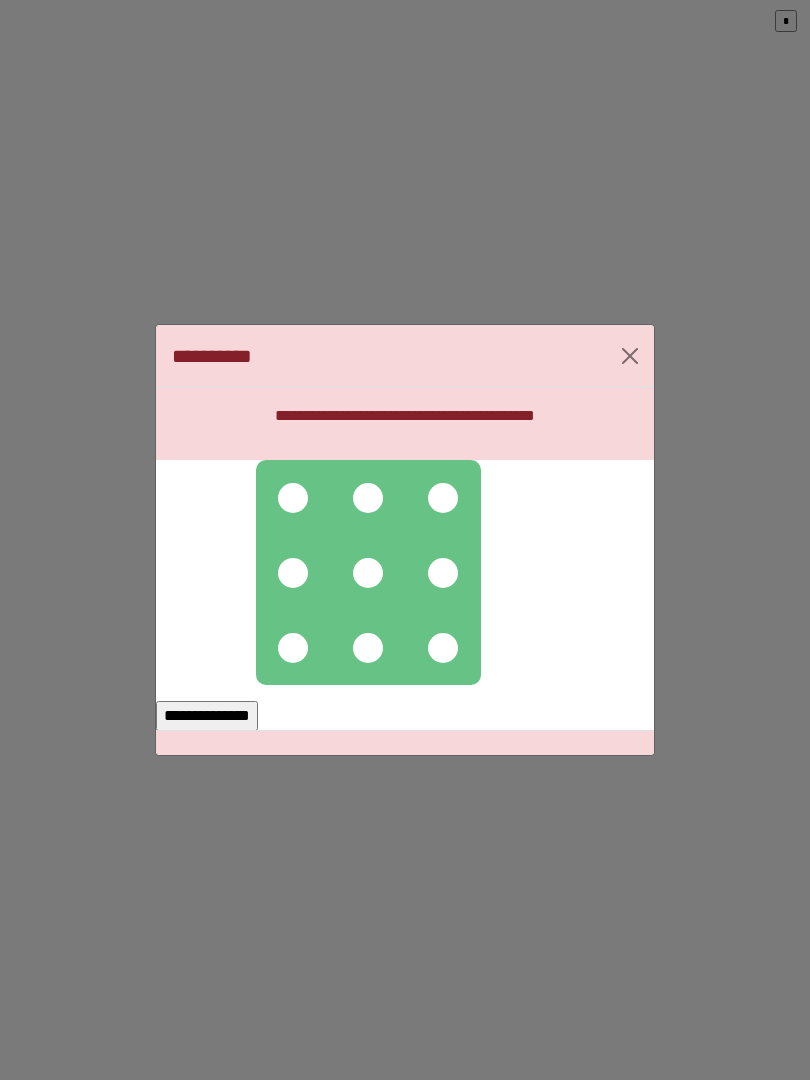 click at bounding box center [368, 573] 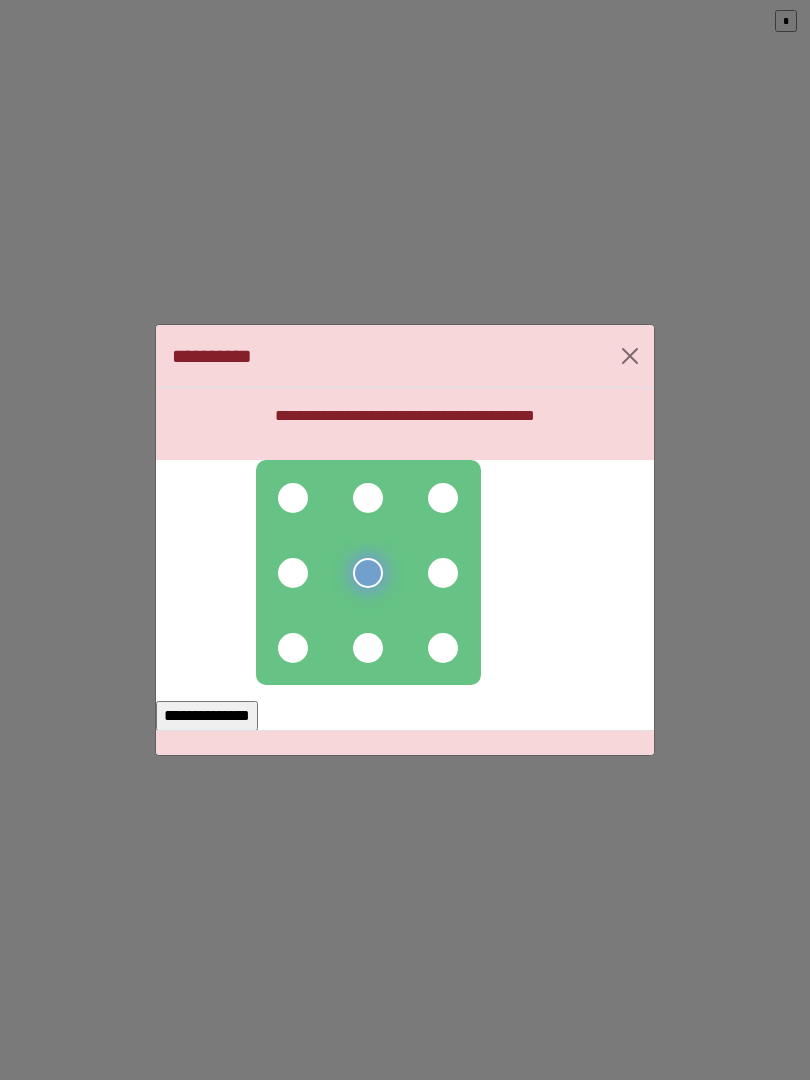 click at bounding box center (293, 498) 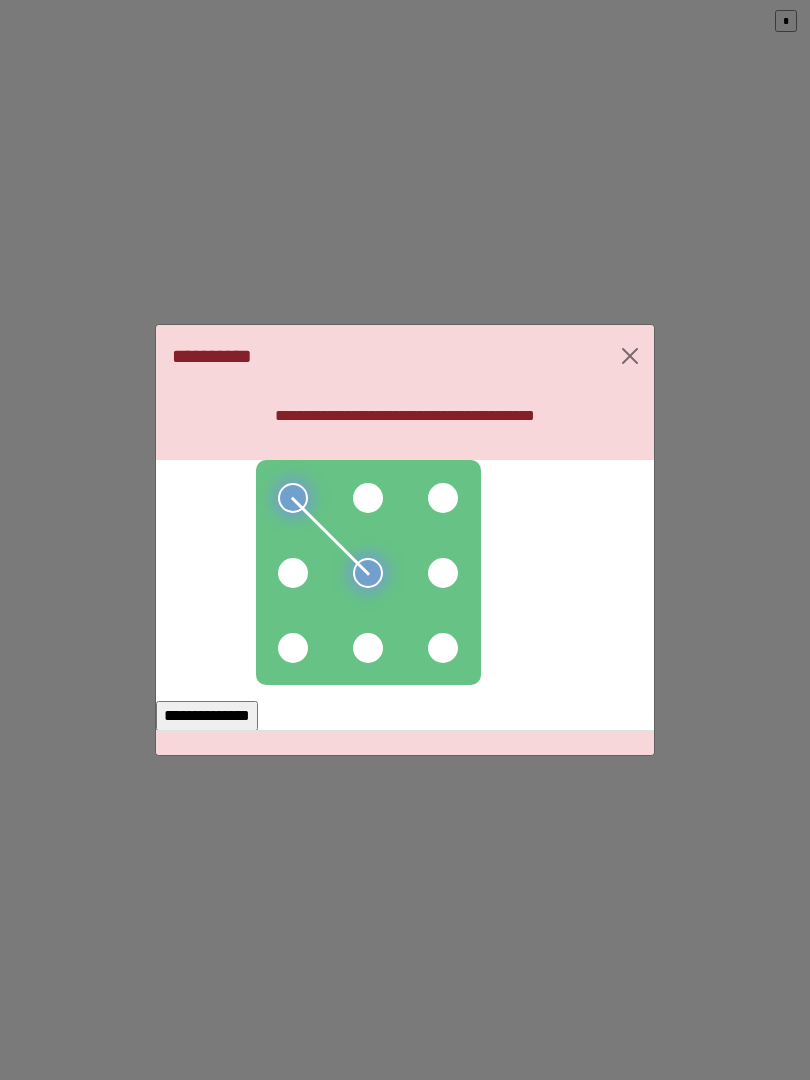 click at bounding box center [368, 498] 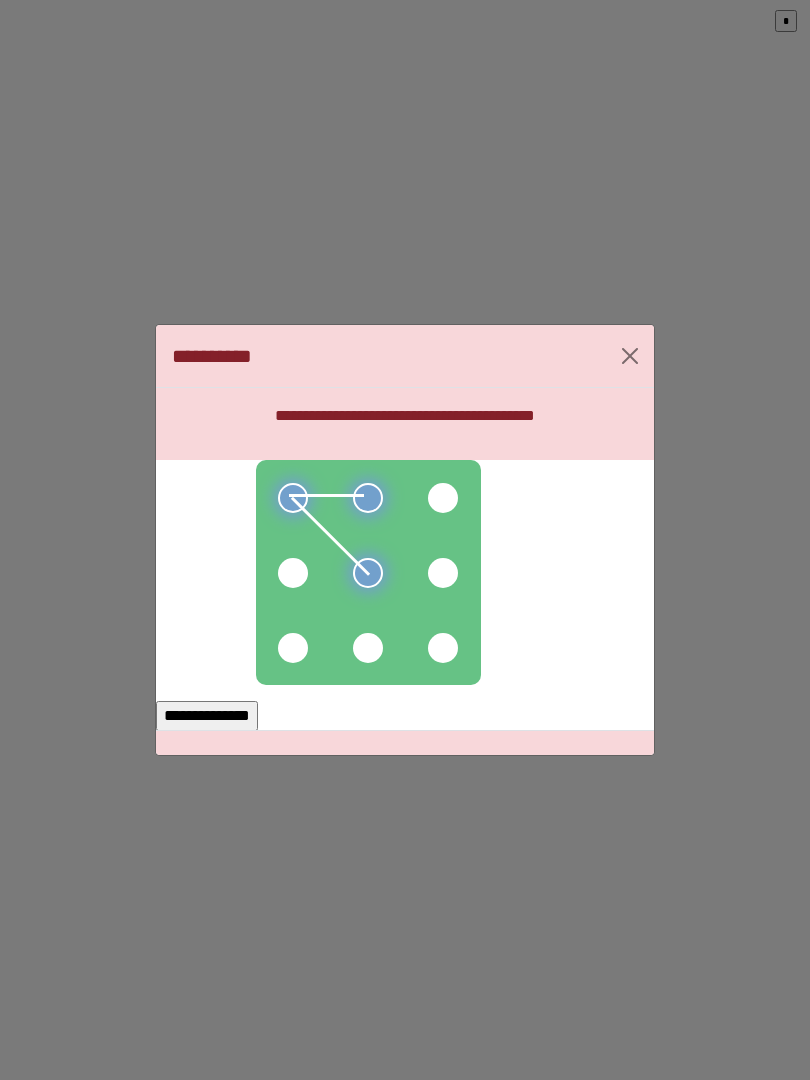 click at bounding box center (293, 573) 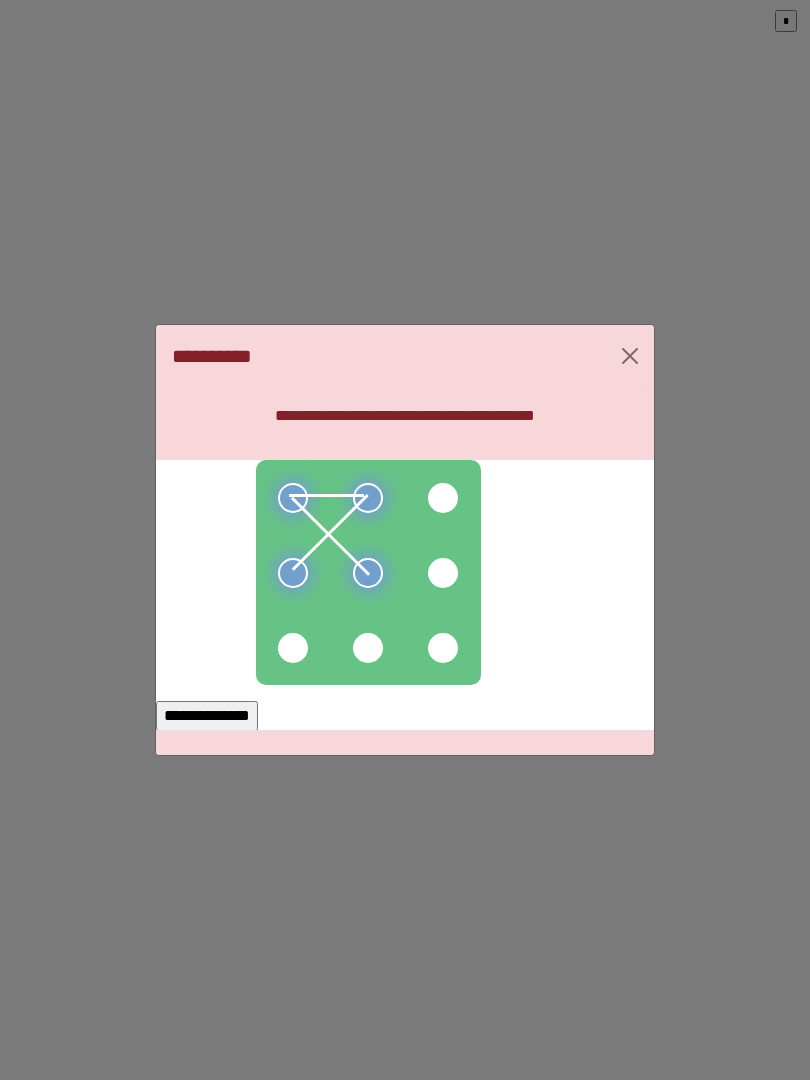 click at bounding box center (293, 648) 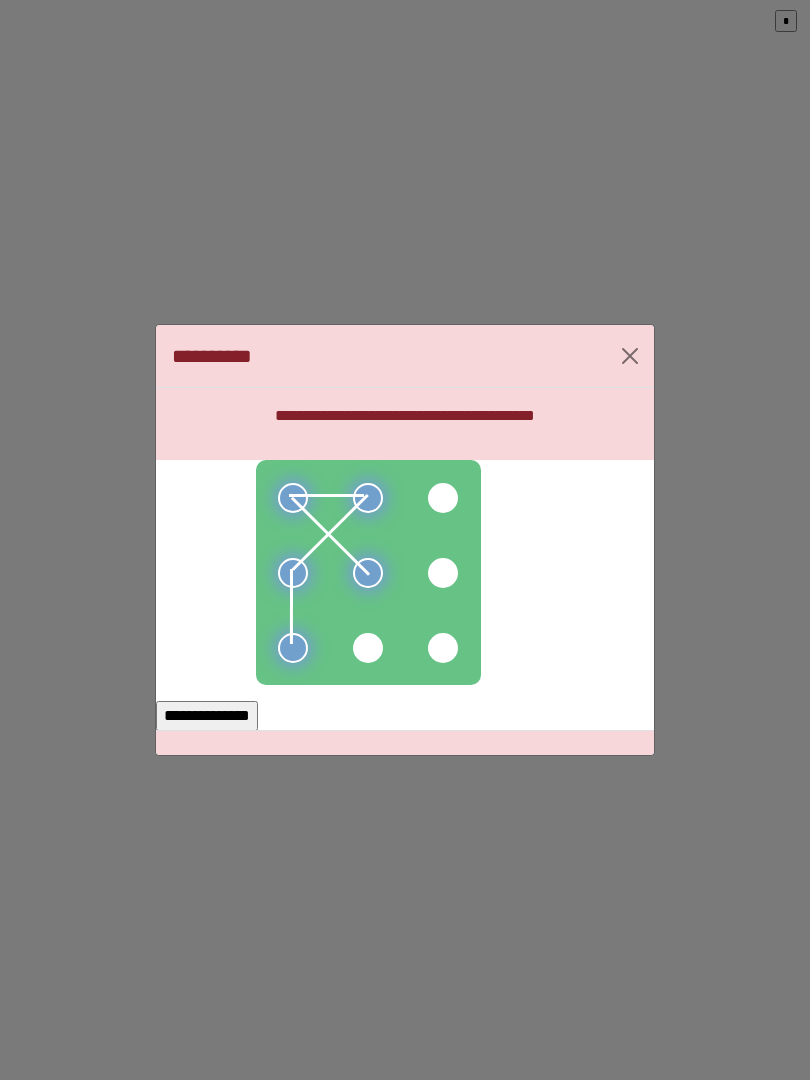click on "**********" at bounding box center (405, 707) 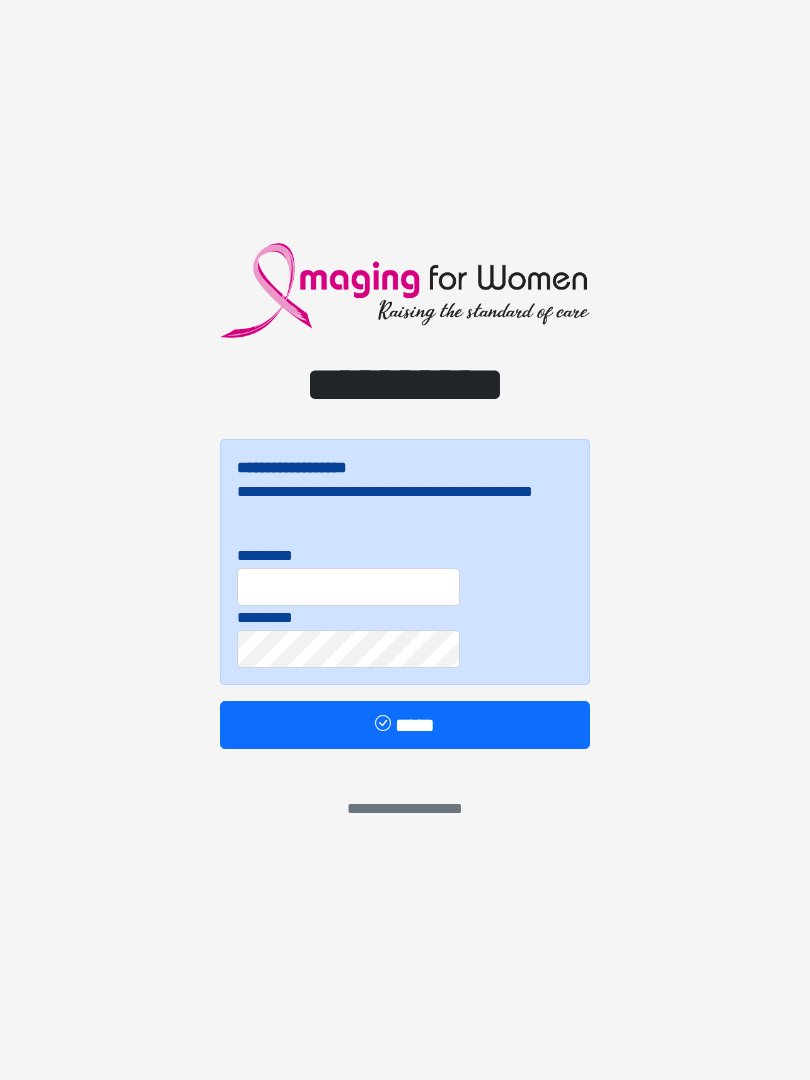scroll, scrollTop: 0, scrollLeft: 0, axis: both 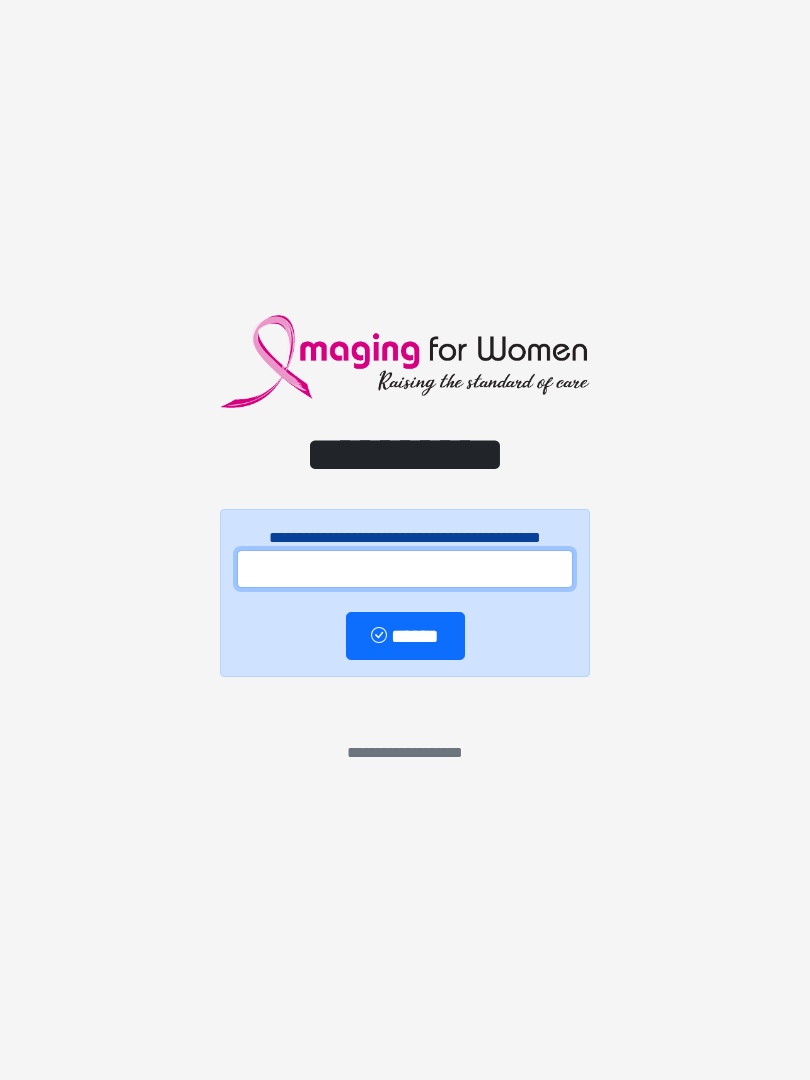 click at bounding box center [405, 569] 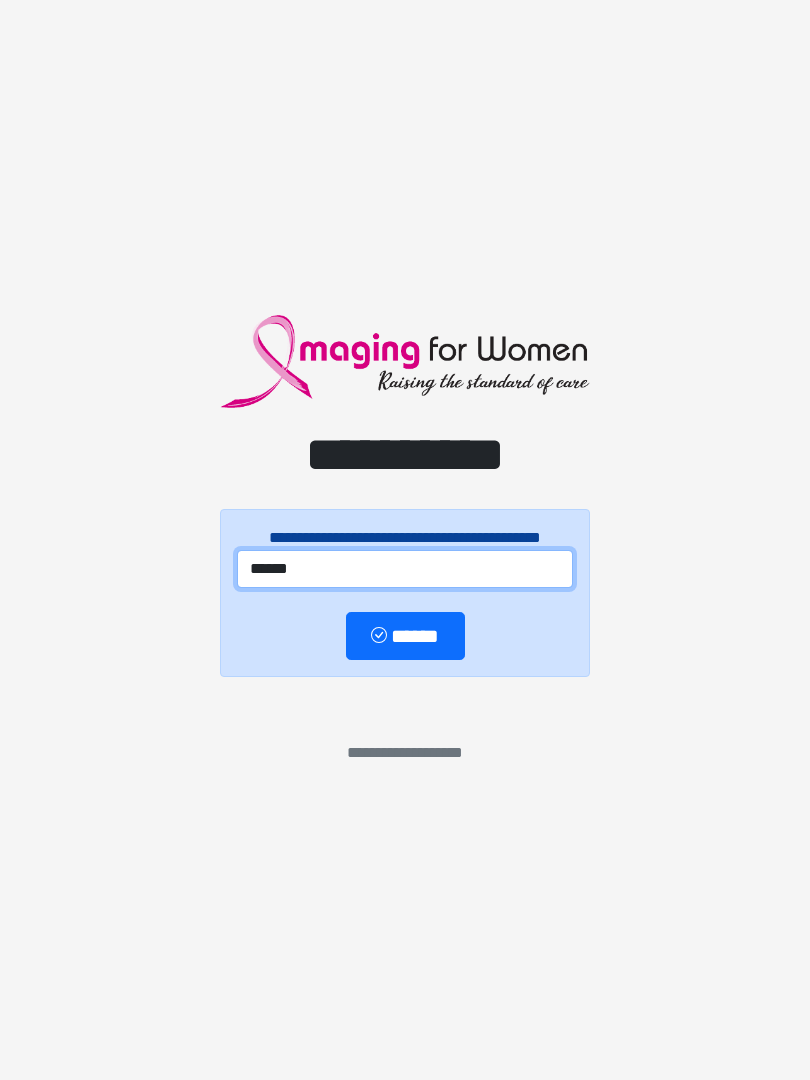 type on "******" 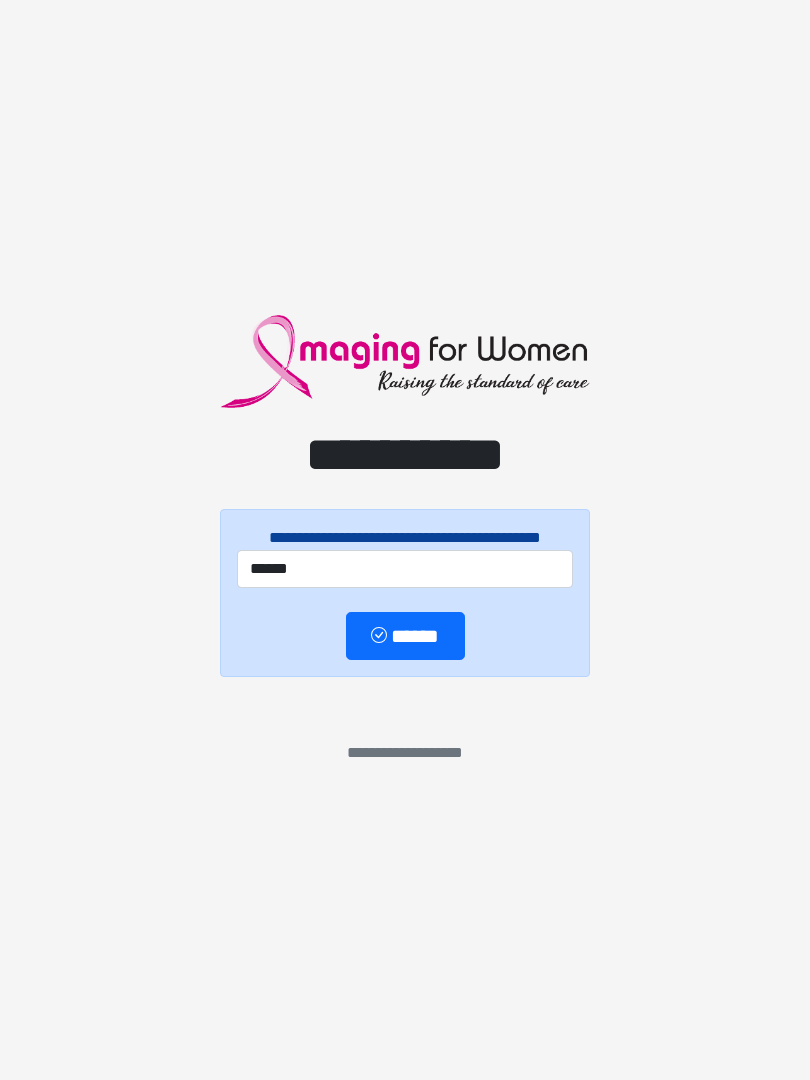 click on "******" at bounding box center [405, 636] 